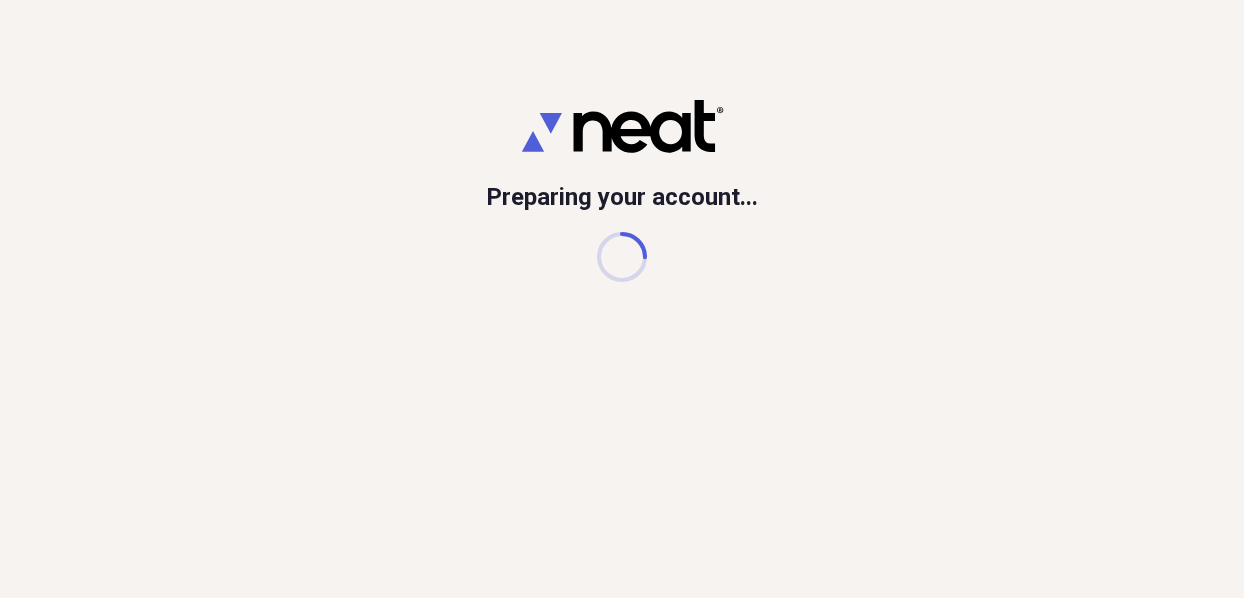 scroll, scrollTop: 0, scrollLeft: 0, axis: both 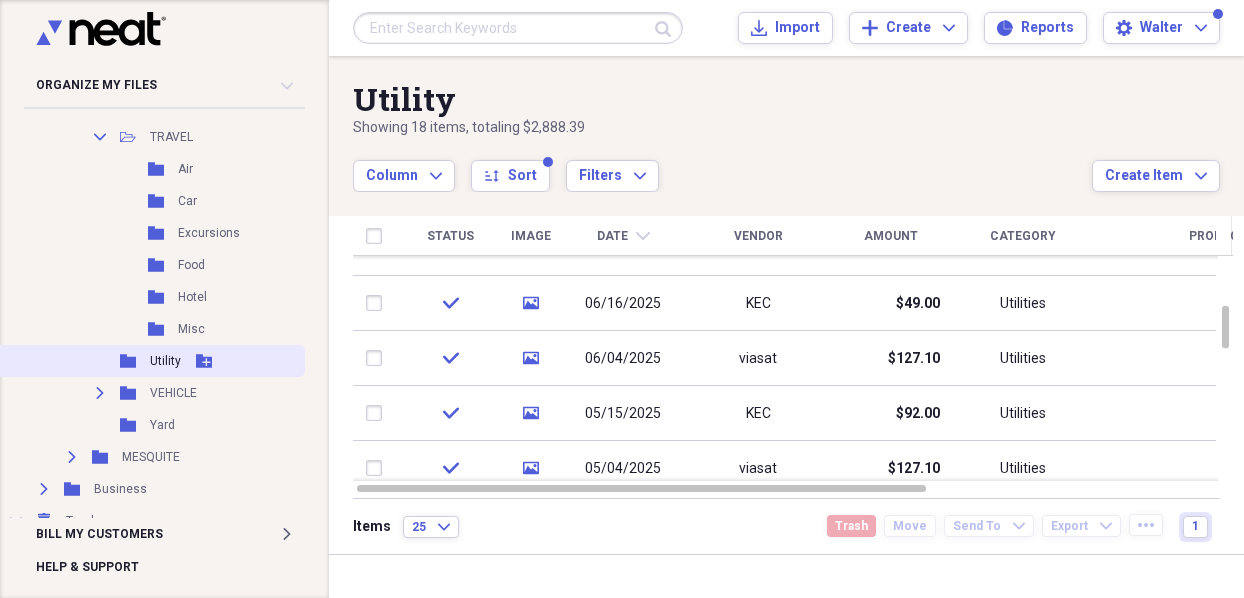 click 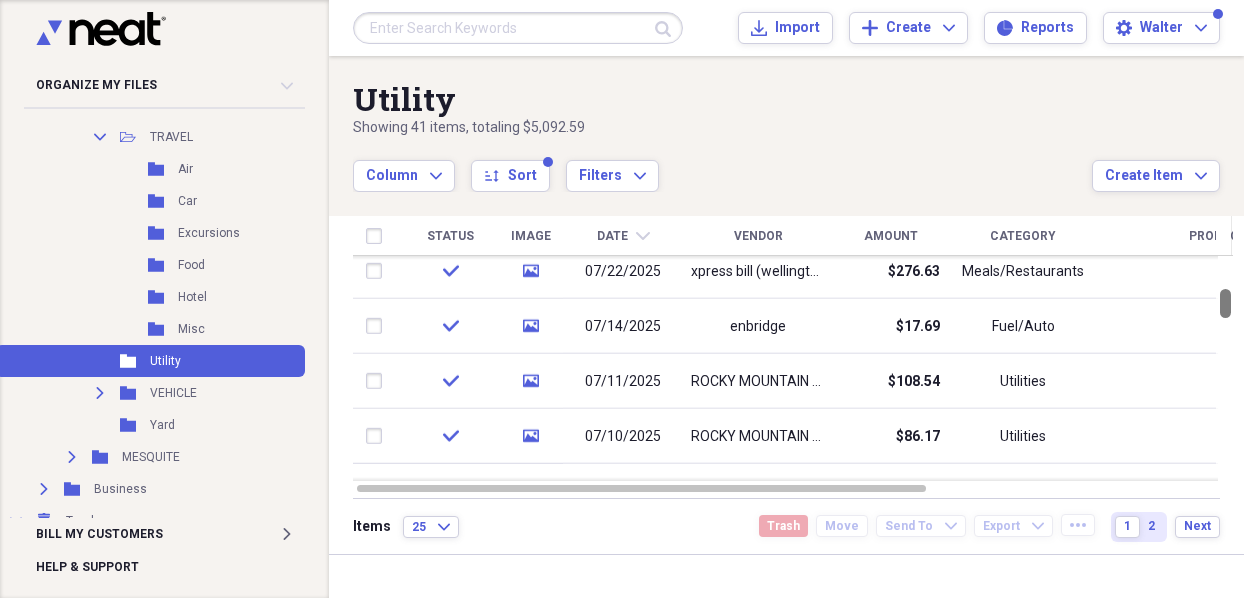 drag, startPoint x: 1232, startPoint y: 274, endPoint x: 1235, endPoint y: 295, distance: 21.213203 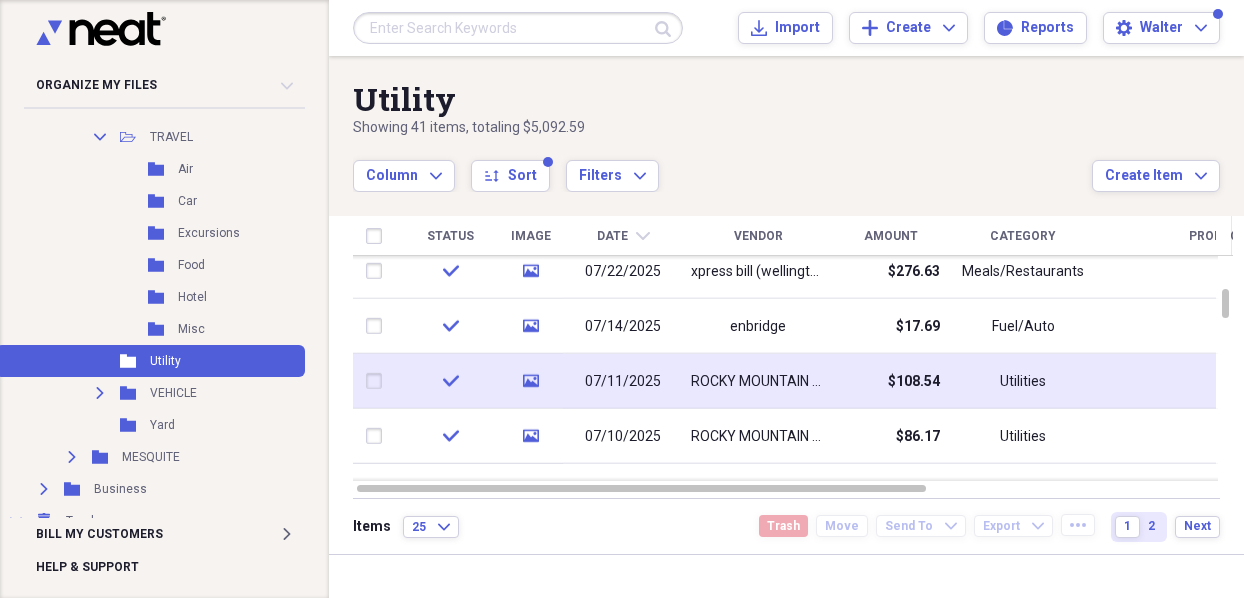 click on "07/11/2025" at bounding box center [623, 381] 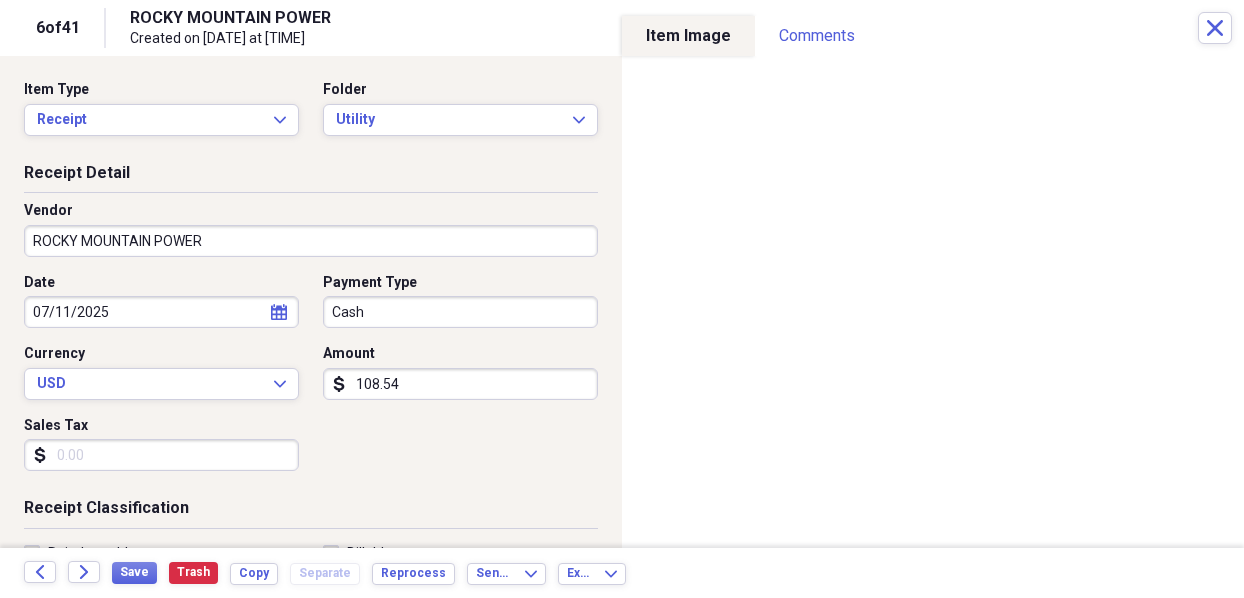 click on "calendar" 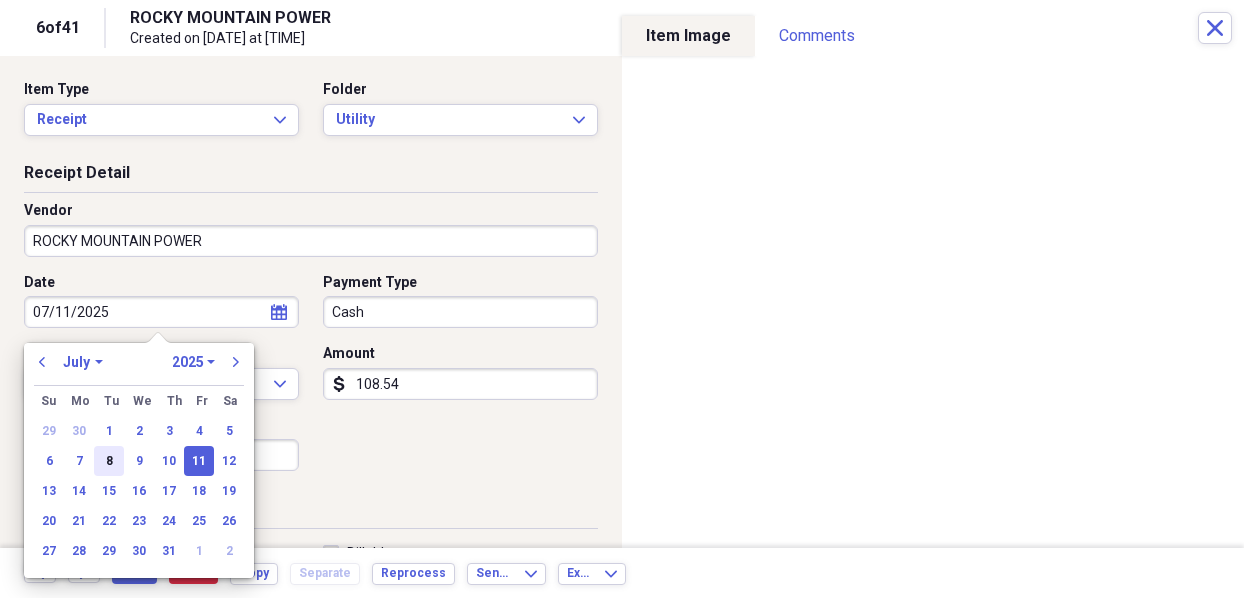 click on "8" at bounding box center (109, 461) 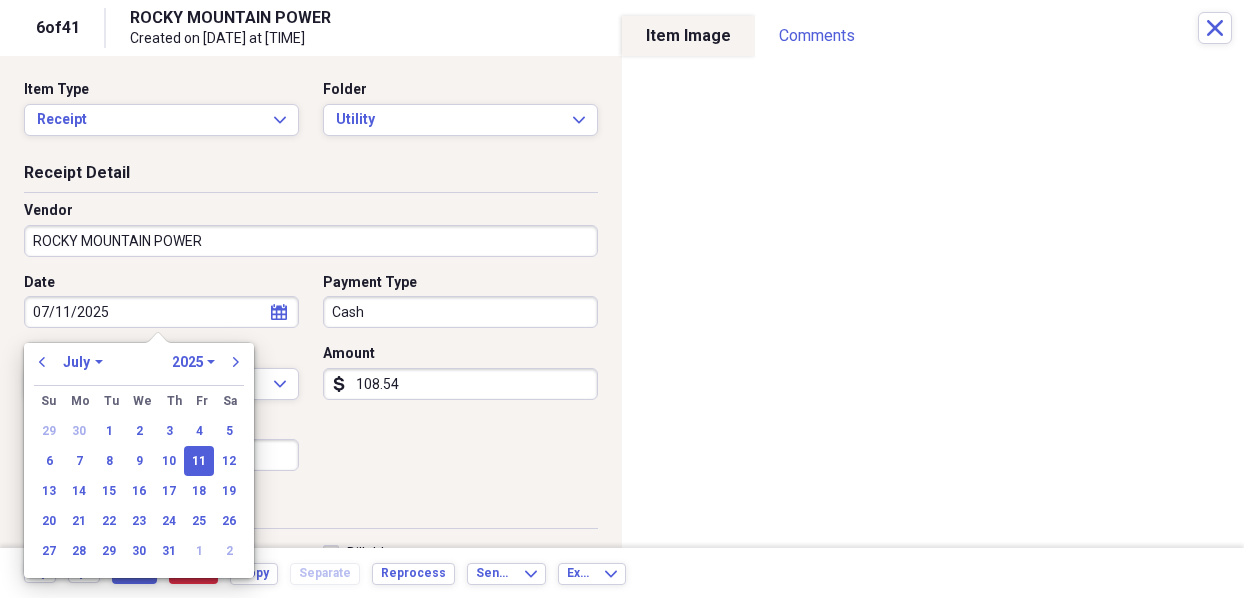 type on "07/08/2025" 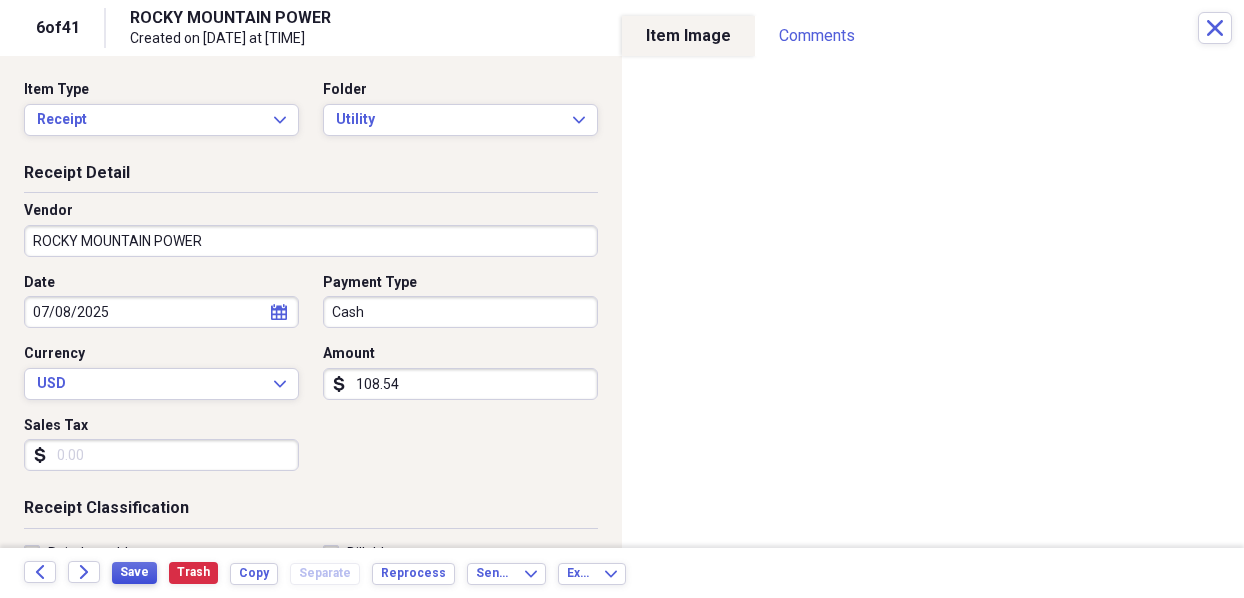 click on "Save" at bounding box center [134, 572] 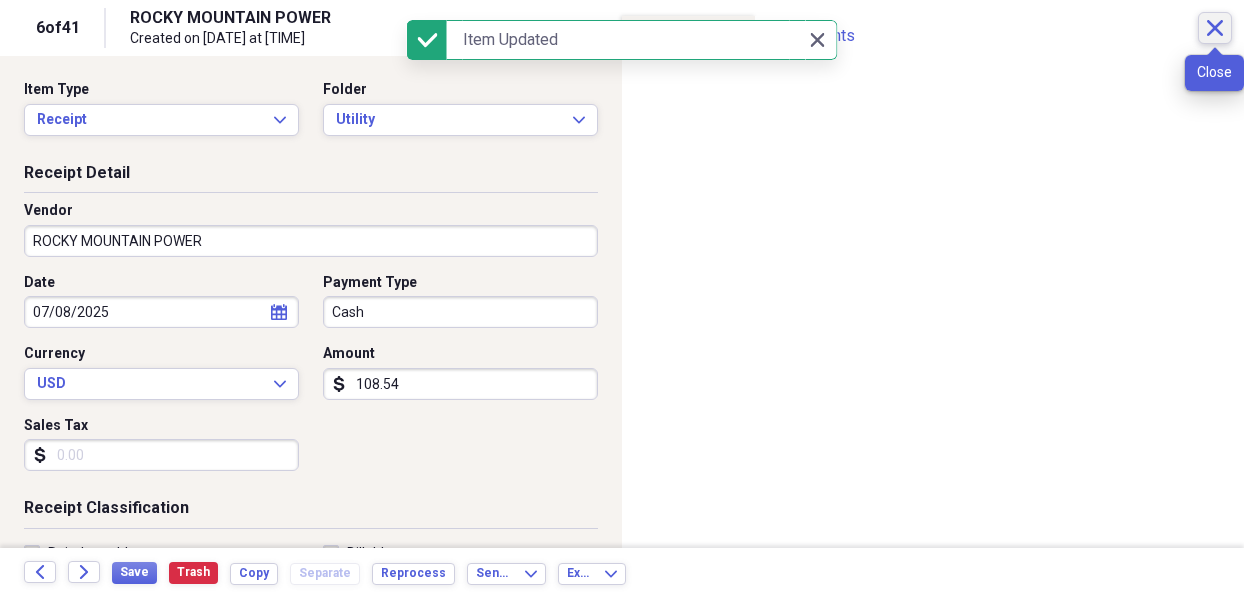 click on "Close" 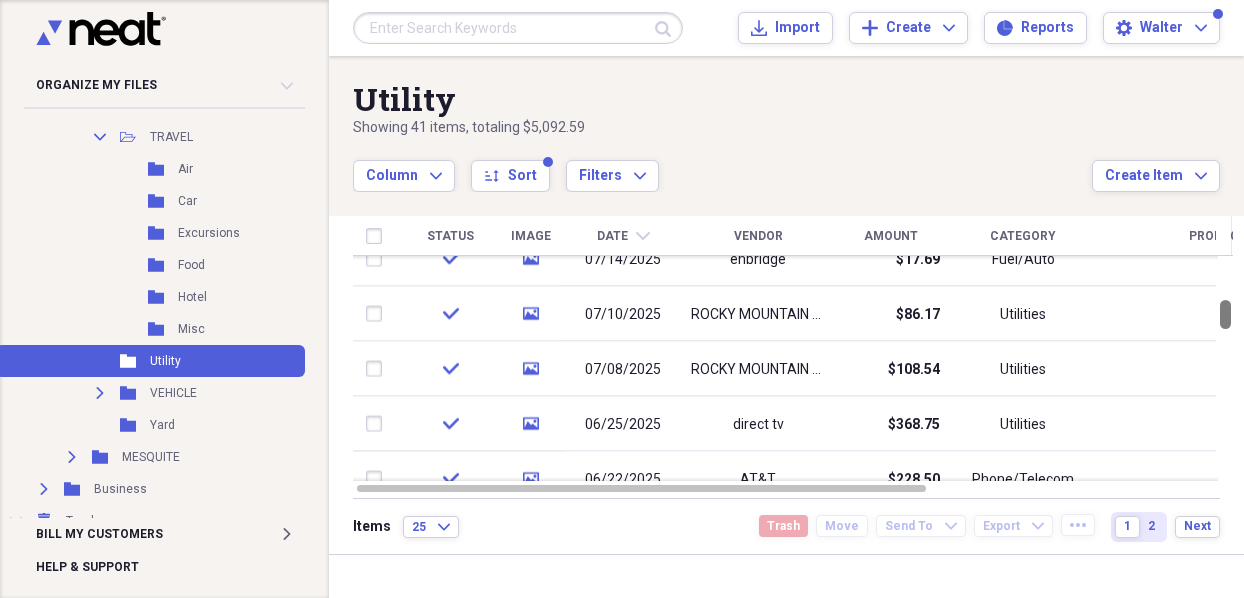drag, startPoint x: 1238, startPoint y: 288, endPoint x: 1258, endPoint y: 295, distance: 21.189621 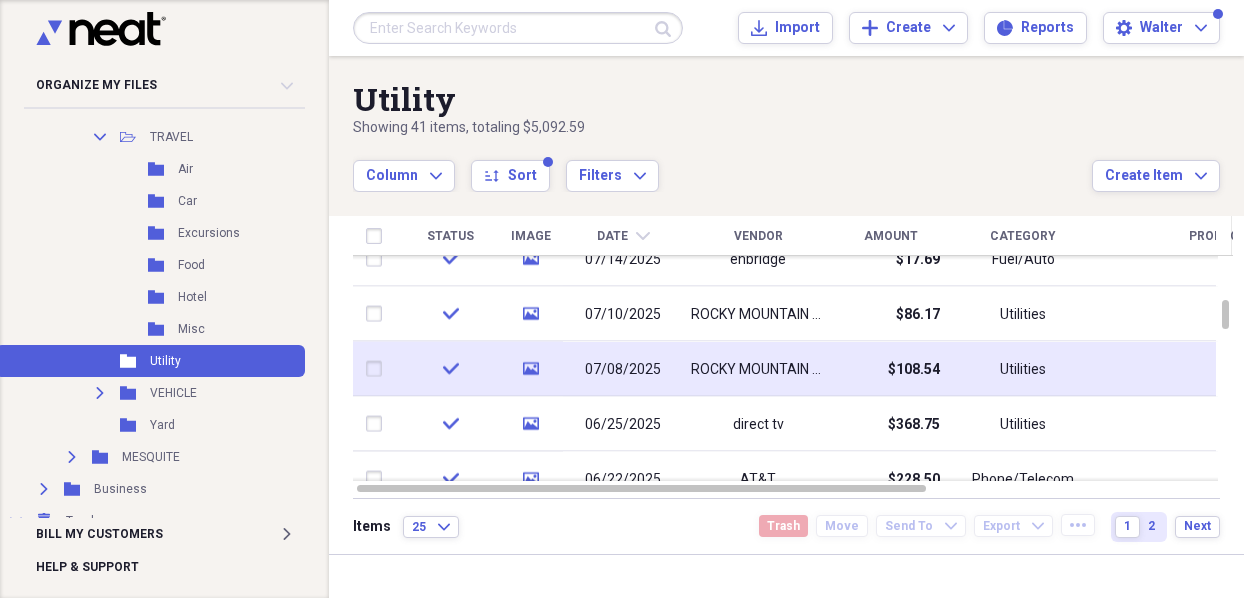 click on "ROCKY MOUNTAIN POWER" at bounding box center [758, 369] 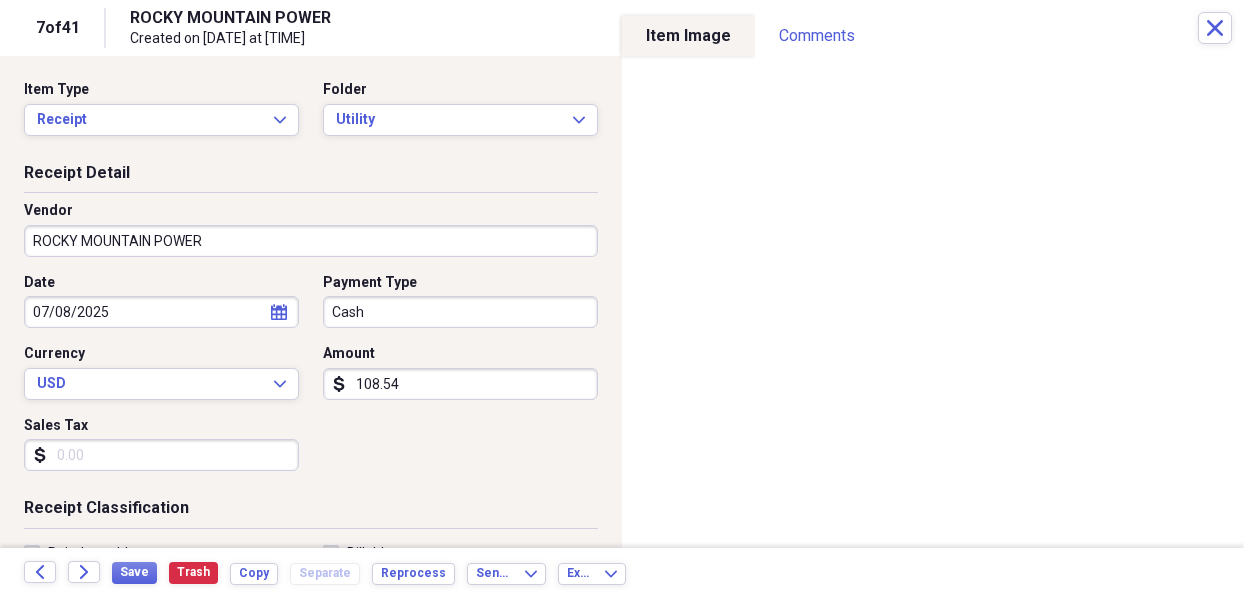 click 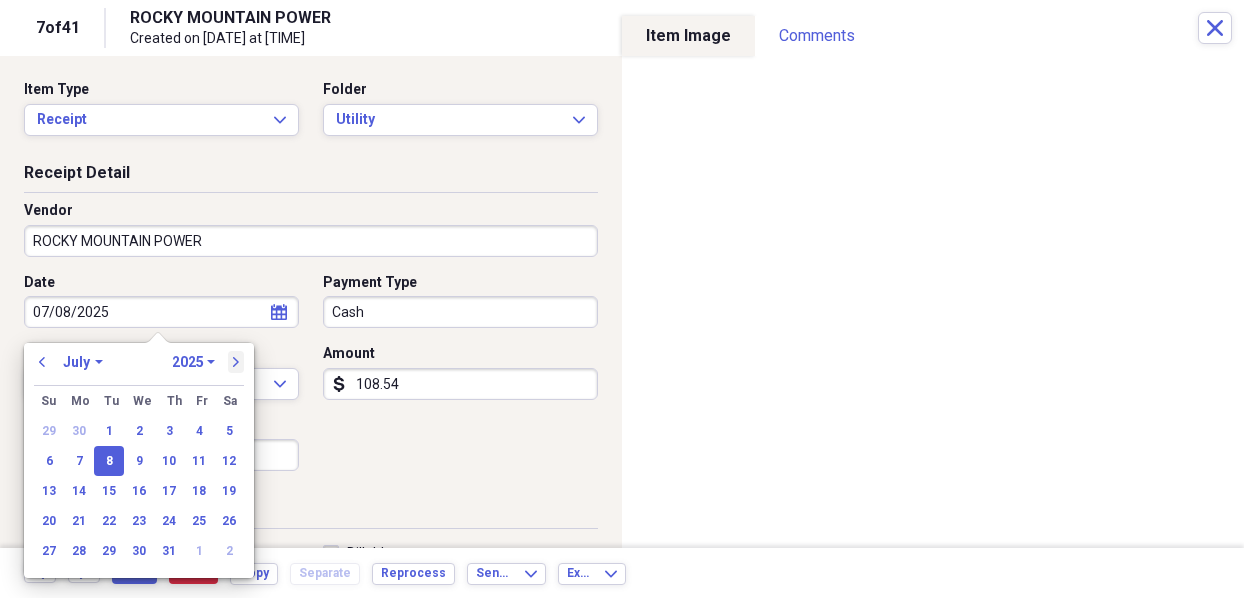 click on "next" at bounding box center [236, 362] 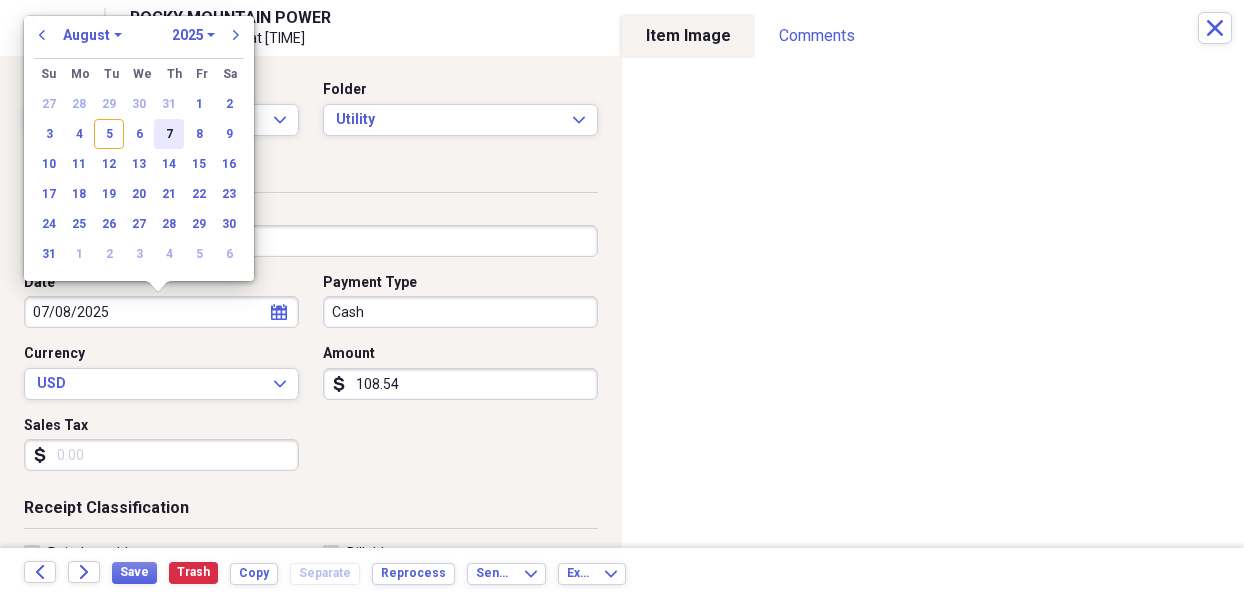 drag, startPoint x: 195, startPoint y: 133, endPoint x: 182, endPoint y: 148, distance: 19.849434 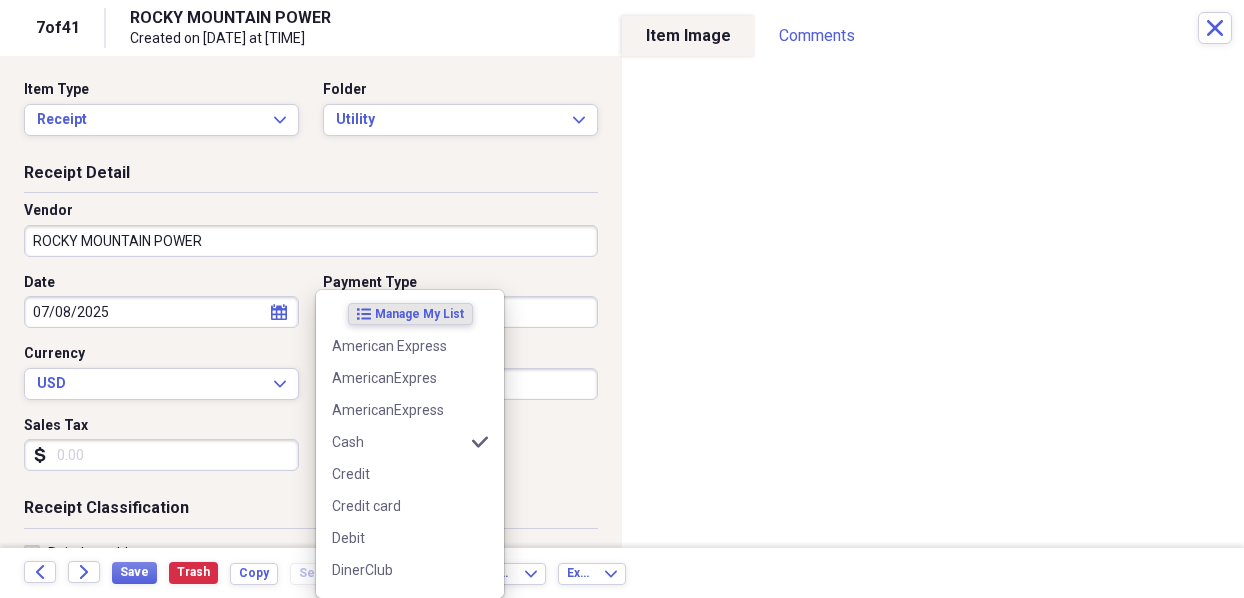 click on "Organize My Files 1 Collapse Unfiled Needs Review 1 Unfiled All Files Unfiled Unfiled Unfiled Saved Reports Collapse My Cabinet My Cabinet Add Folder Expand Folder 2021 Add Folder Expand Folder 2022 Add Folder Expand Folder 2023 Add Folder Expand Folder 2024 Add Folder Collapse Open Folder 2025 Add Folder Collapse Open Folder BUSINESS Add Folder Folder Accountant Add Folder Folder Athena Add Folder Folder Fees Add Folder Folder Insurance Add Folder Folder Misc Add Folder Expand Folder Salary Add Folder Folder Supply Add Folder Folder Utilities Add Folder Expand Folder Vehicle Add Folder Collapse Open Folder CdA Add Folder Folder Furnishing Add Folder Folder Gasoline Add Folder Folder Grocer Add Folder Folder Ins Add Folder Folder misc Add Folder Folder Mtce Add Folder Folder Restaurant Add Folder Folder Supply Add Folder Folder Tax Add Folder Folder Utility Add Folder Folder Yard Add Folder Collapse Open Folder DRAPER Add Folder Folder furnish Add Folder Folder Misc Add Folder Folder Mtce Add Folder Folder IT" at bounding box center [622, 299] 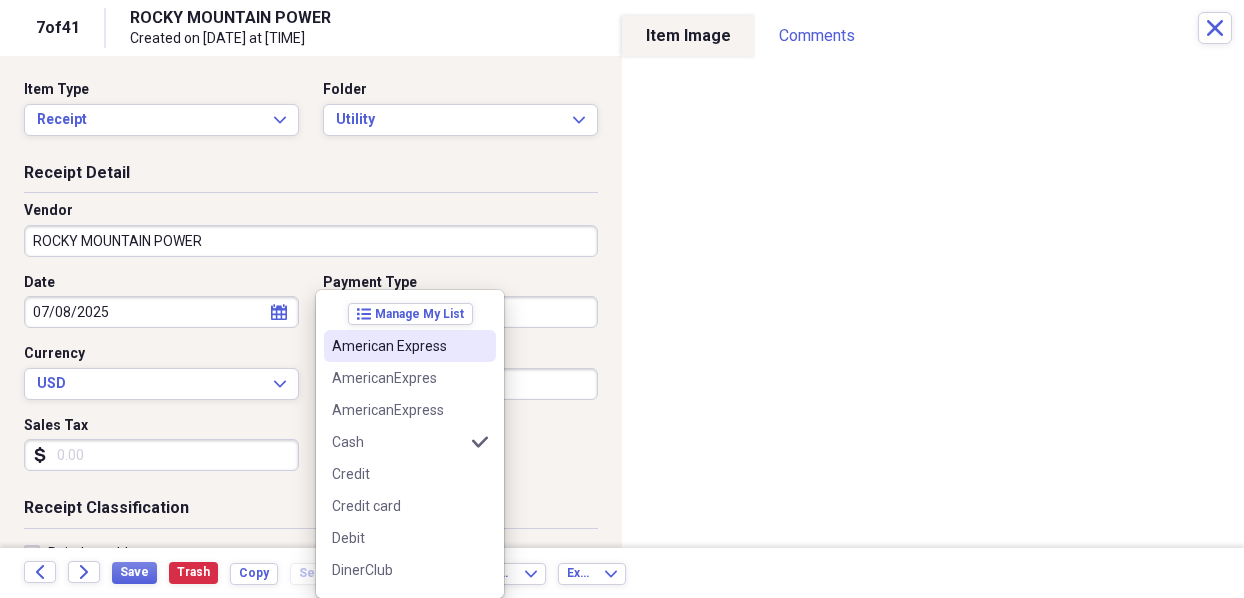 click on "American Express" at bounding box center [398, 346] 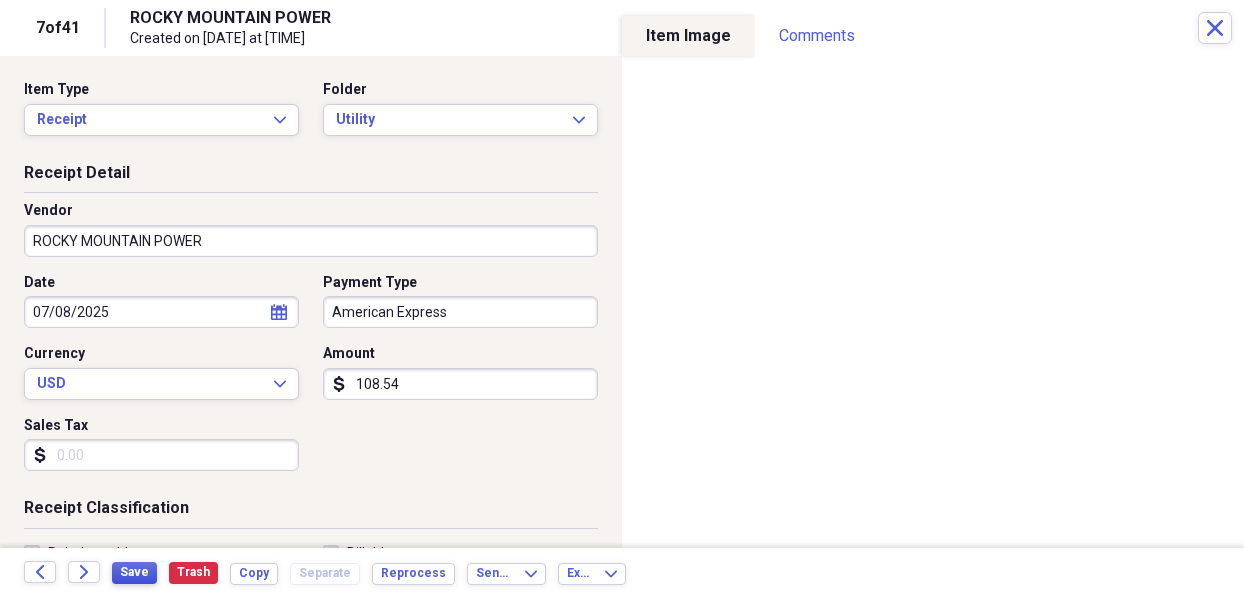 click on "Save" at bounding box center (134, 572) 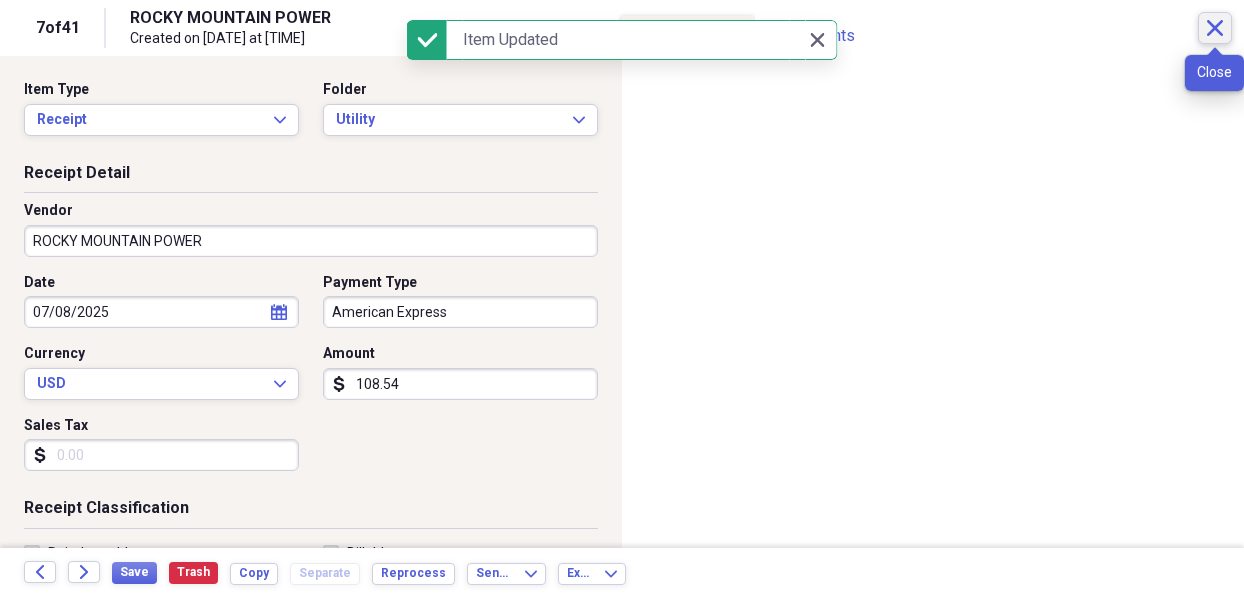 click on "Close" at bounding box center [1215, 28] 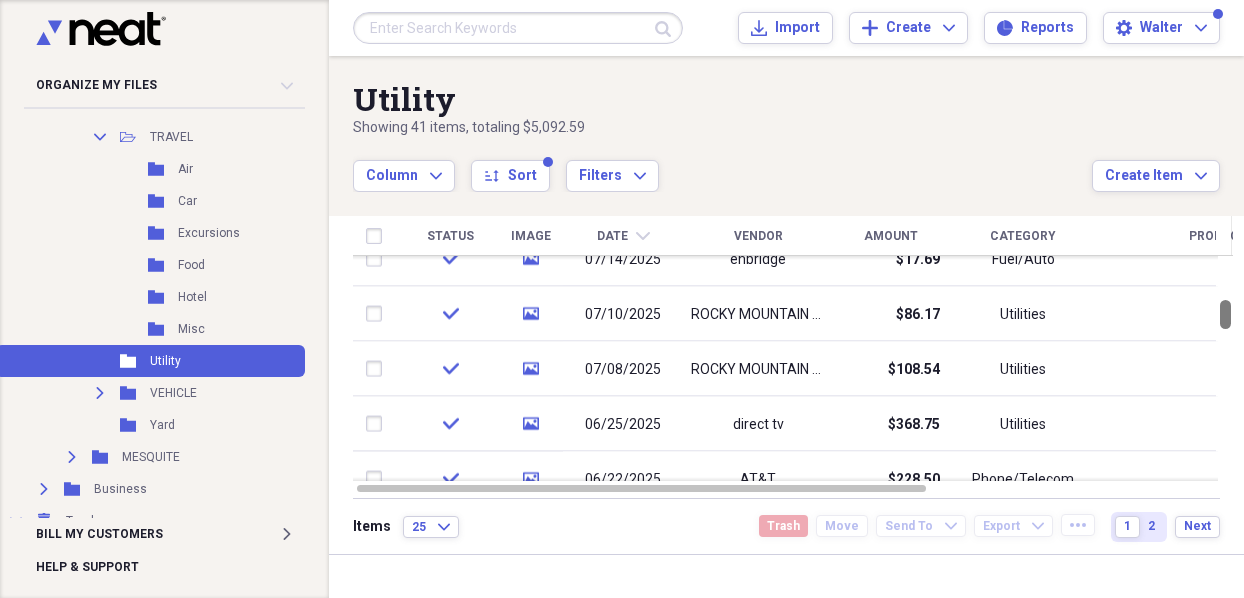 drag, startPoint x: 1240, startPoint y: 276, endPoint x: 1241, endPoint y: 304, distance: 28.01785 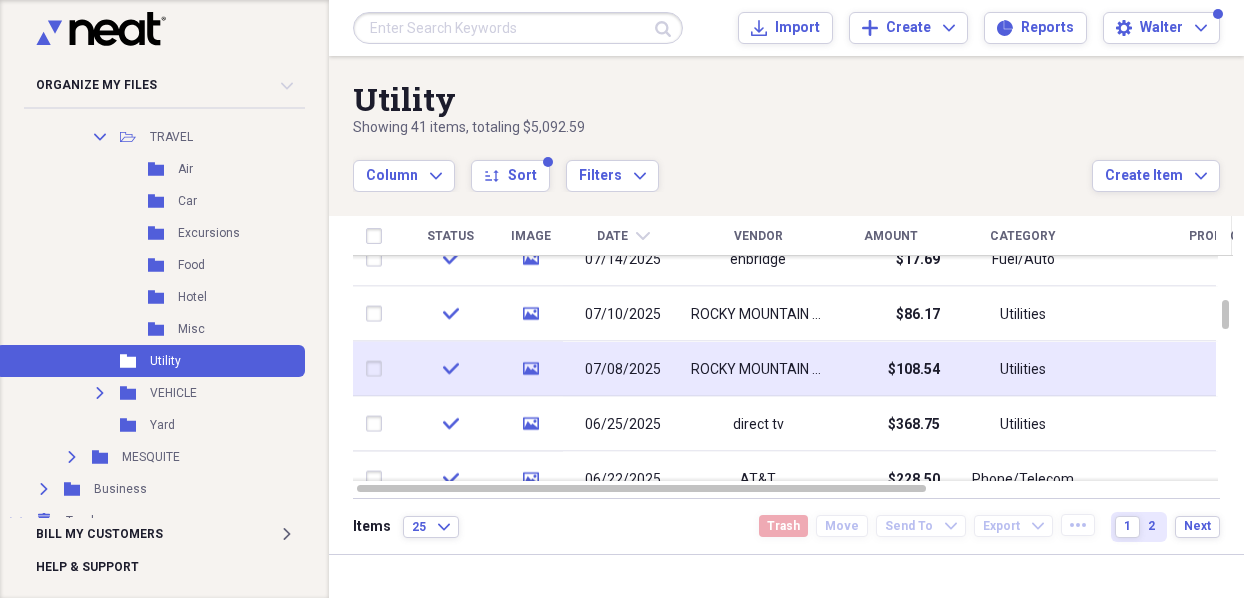 click on "07/08/2025" at bounding box center [623, 369] 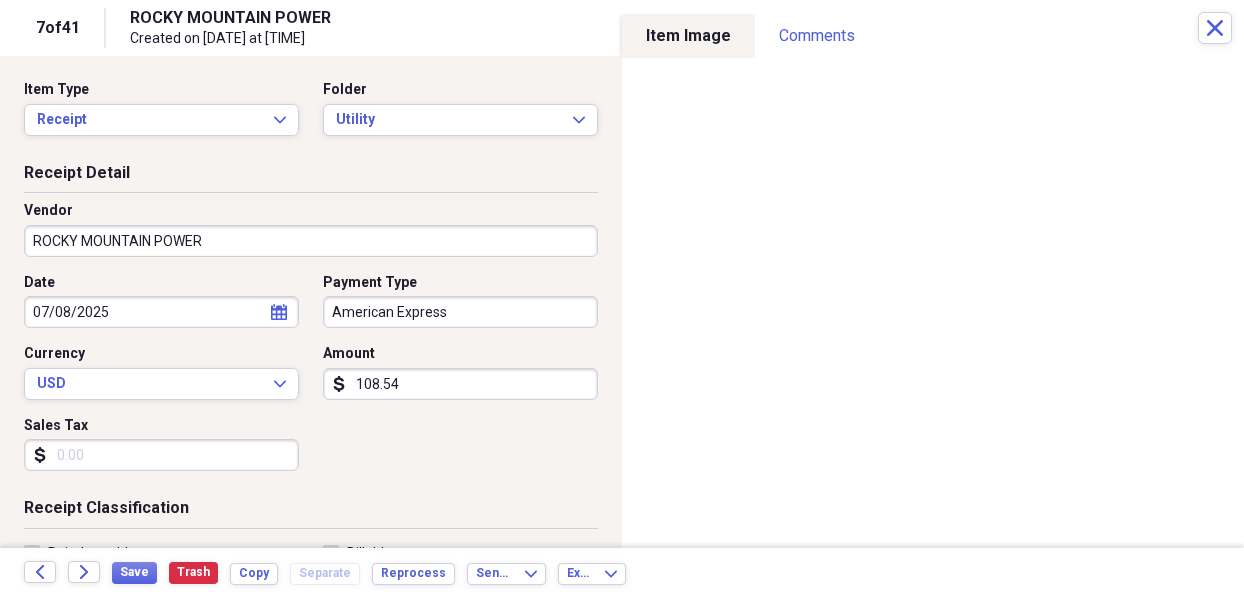 click 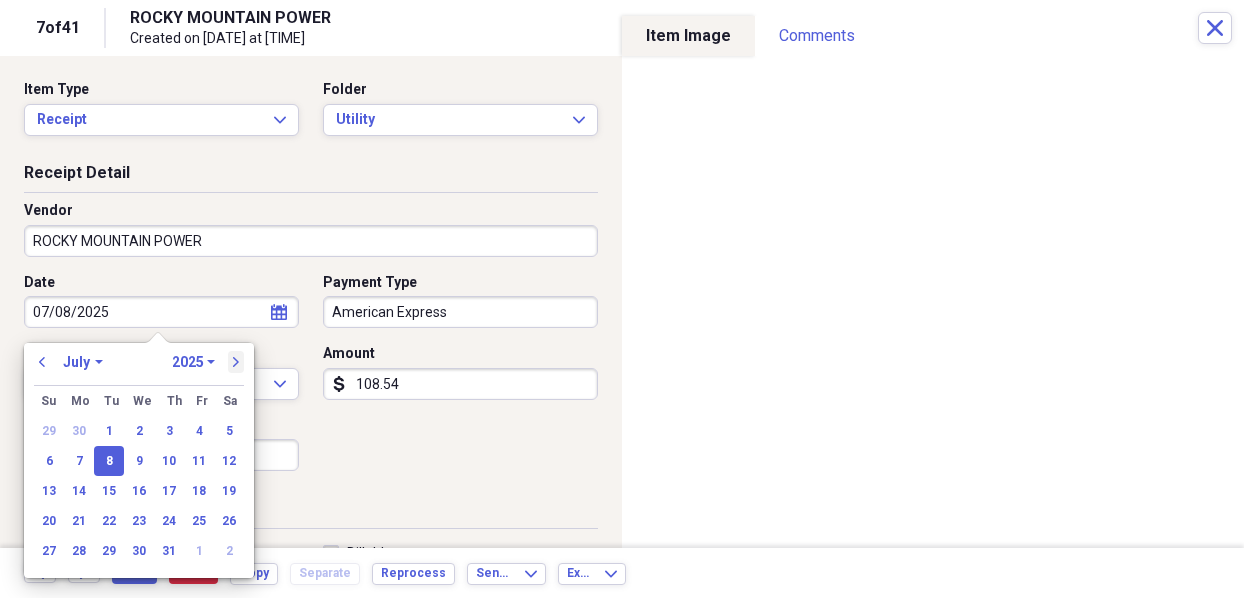 click on "next" at bounding box center (236, 362) 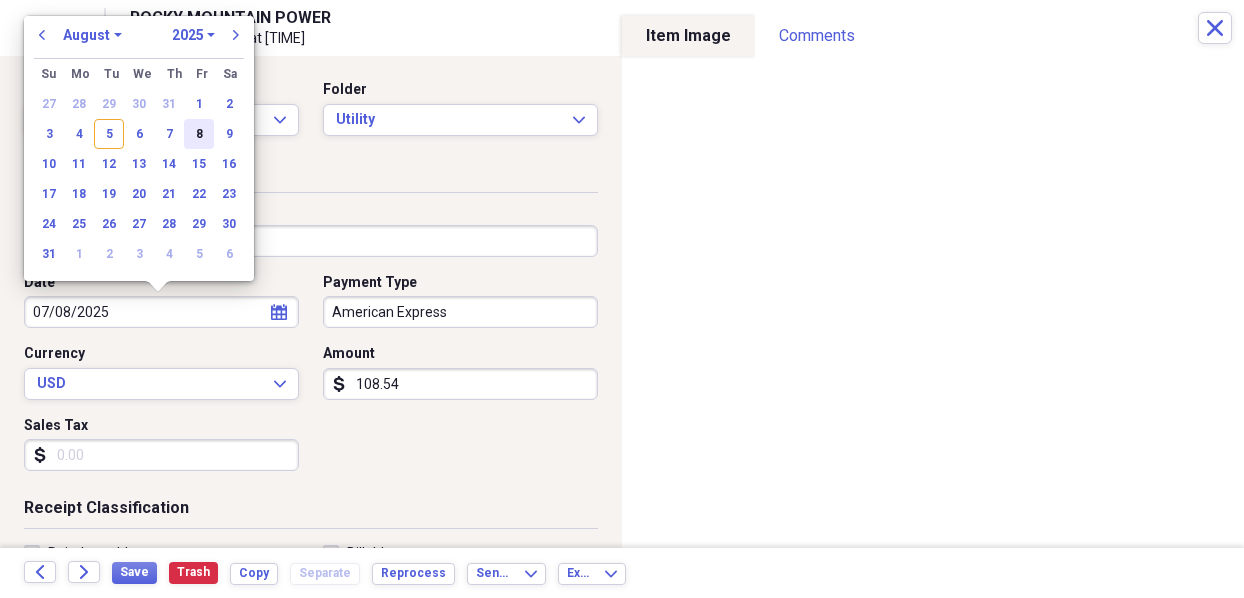 click on "8" at bounding box center [199, 134] 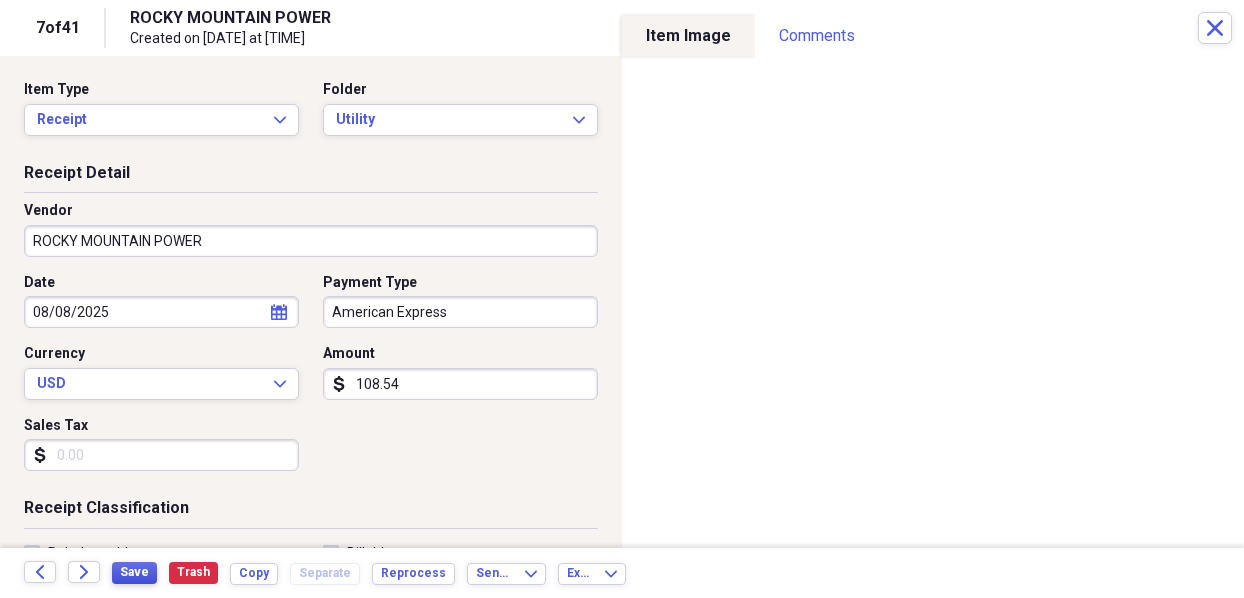 click on "Save" at bounding box center (134, 572) 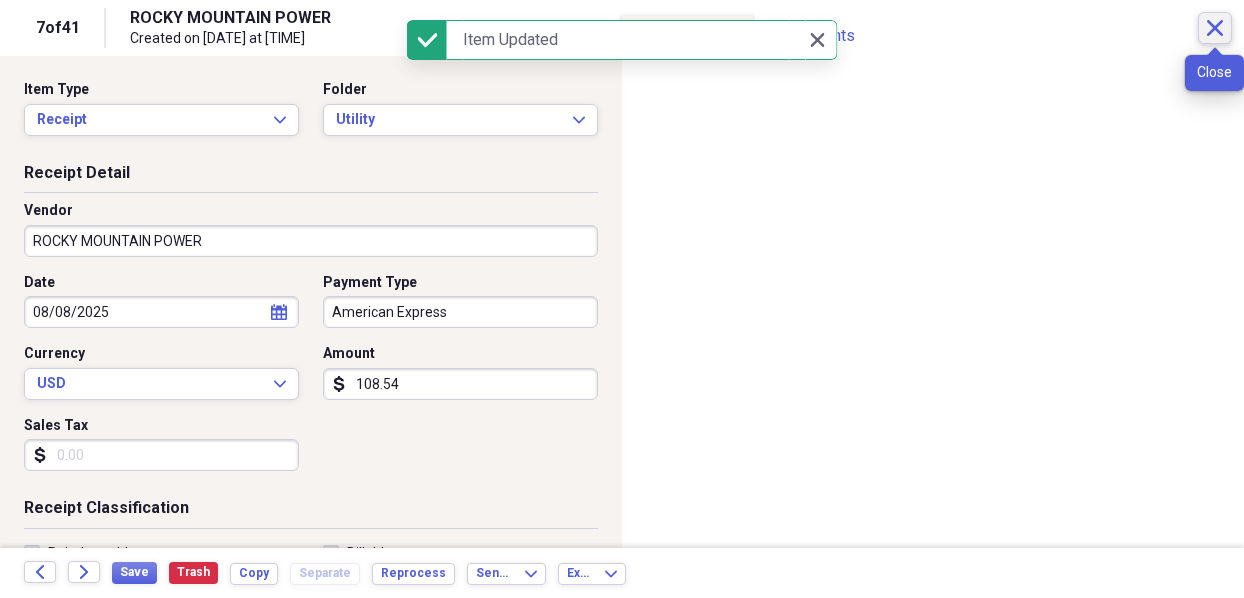 click on "Close" 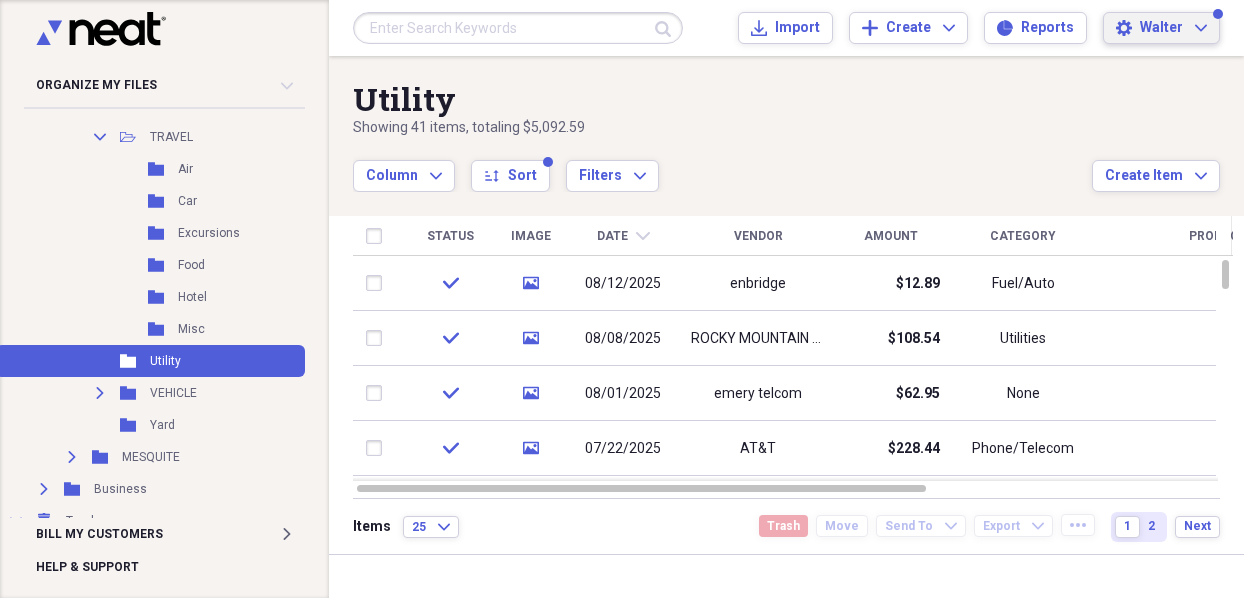 click 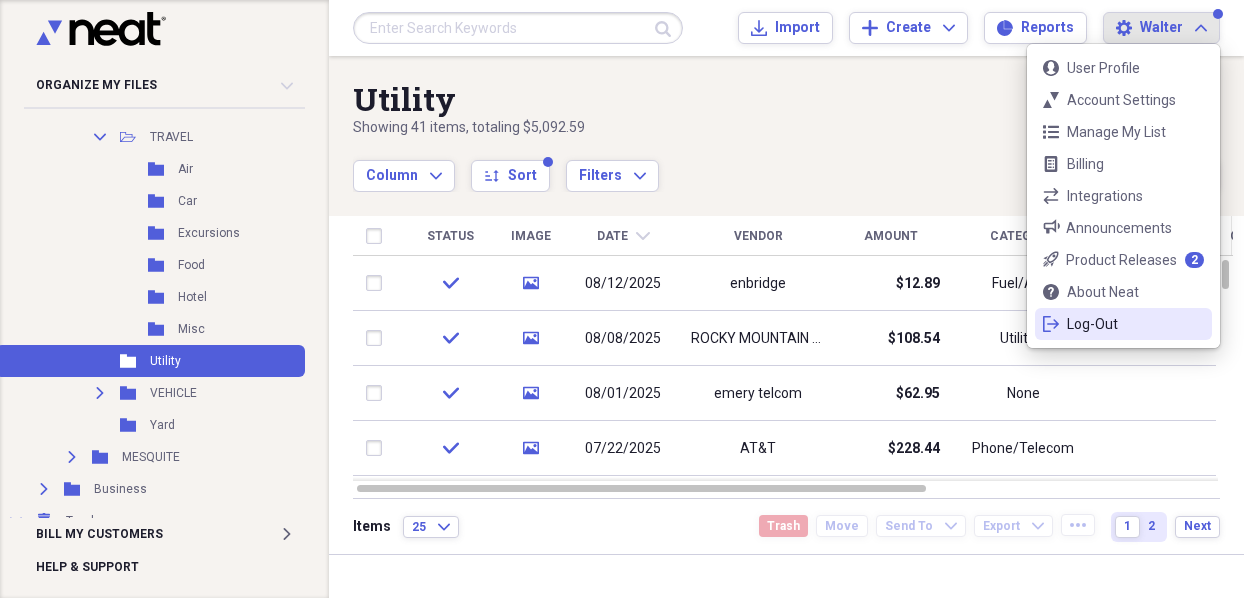 click on "logout Log-Out" at bounding box center (1123, 324) 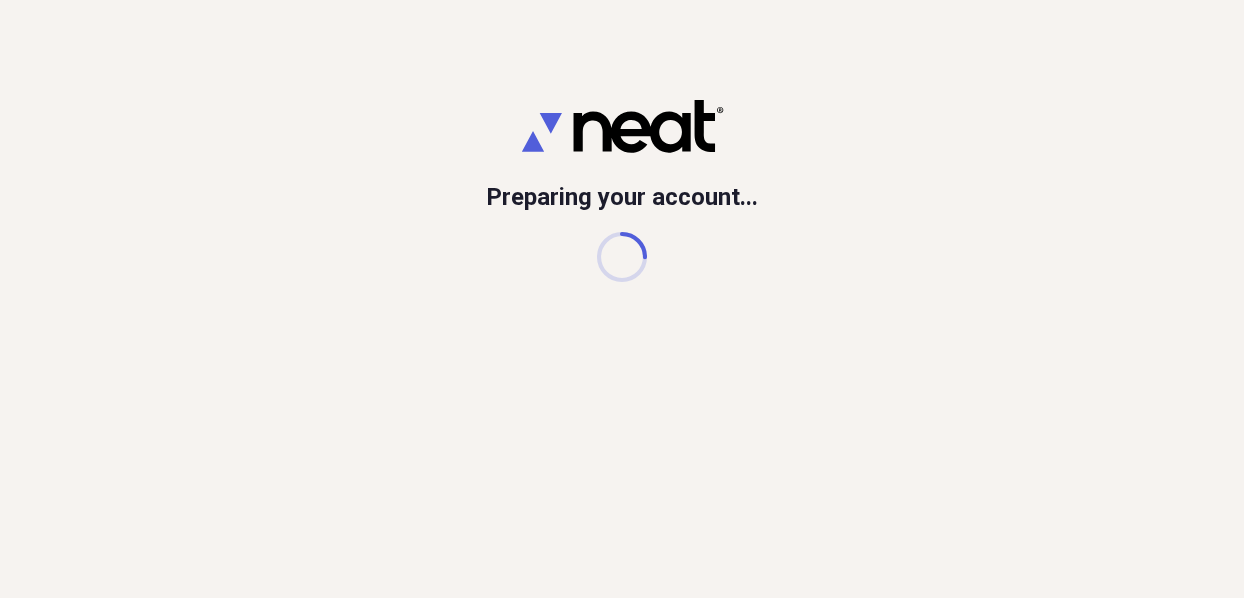 scroll, scrollTop: 0, scrollLeft: 0, axis: both 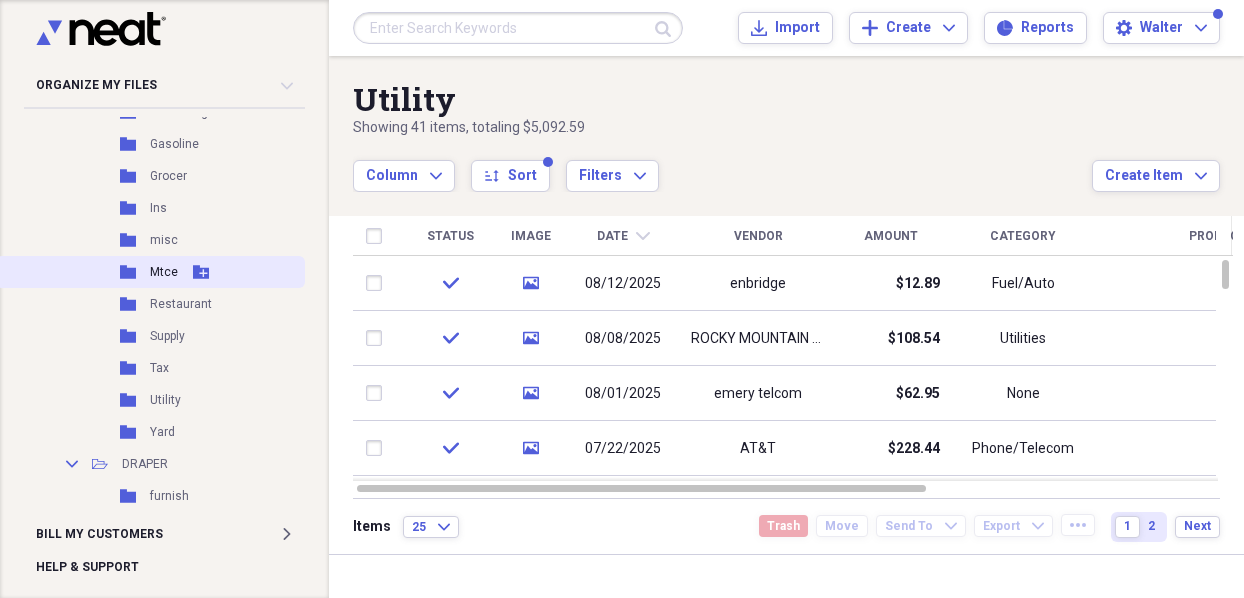 click 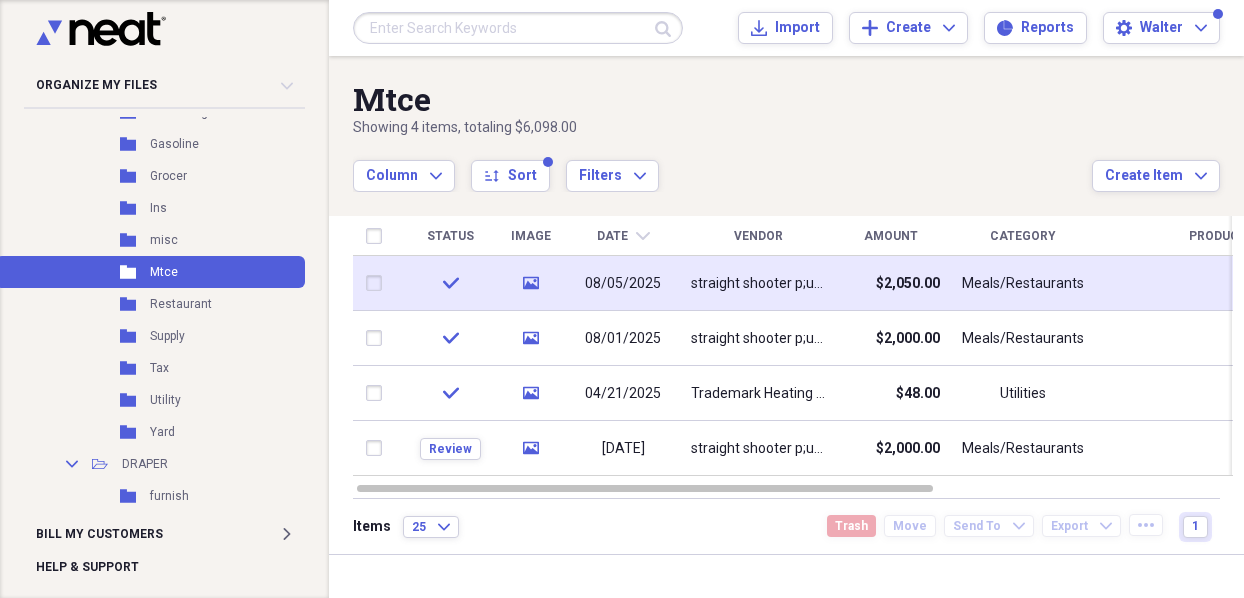 click on "straight shooter p;umbing" at bounding box center (758, 283) 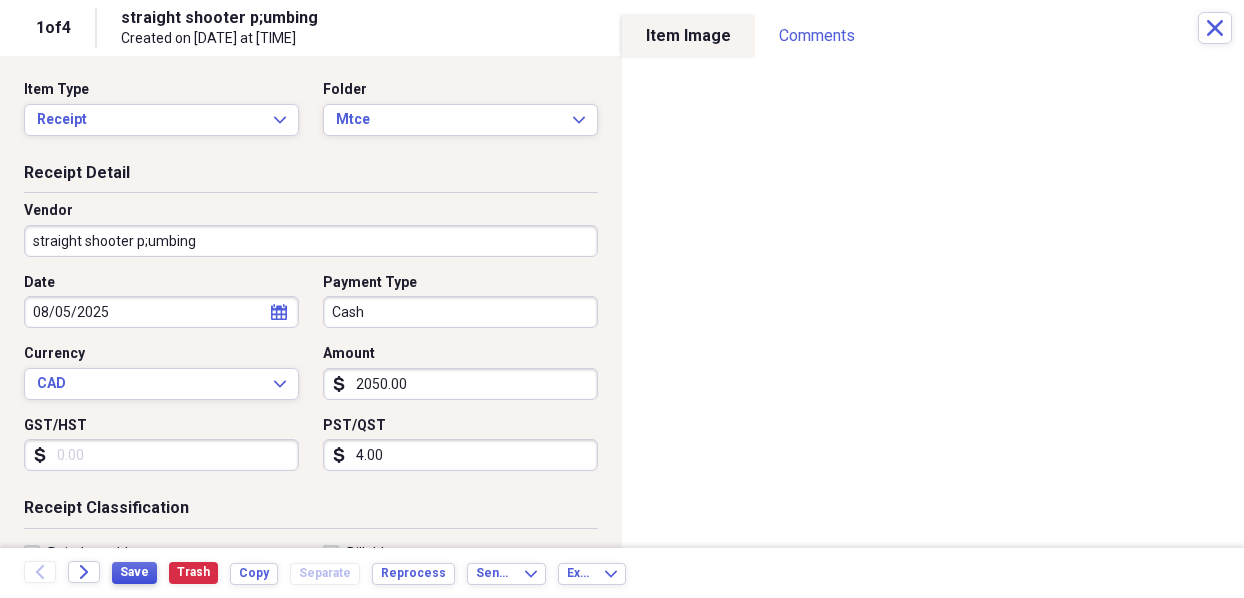 click on "Save" at bounding box center (134, 572) 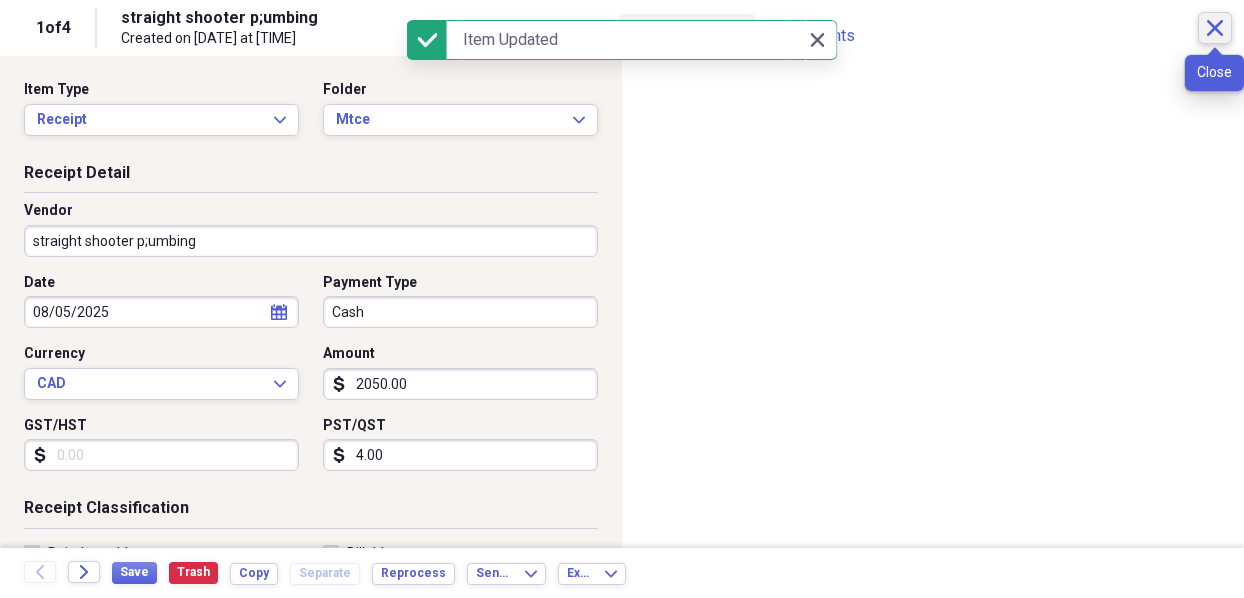 click on "Close" 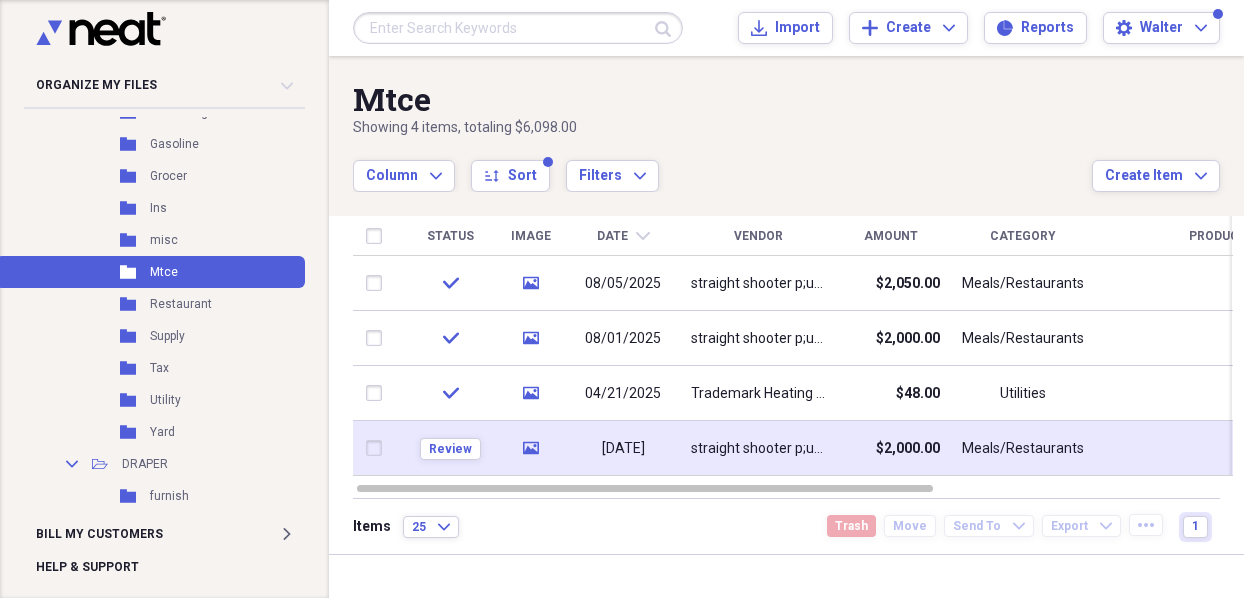 click on "straight shooter p;umbing" at bounding box center (758, 448) 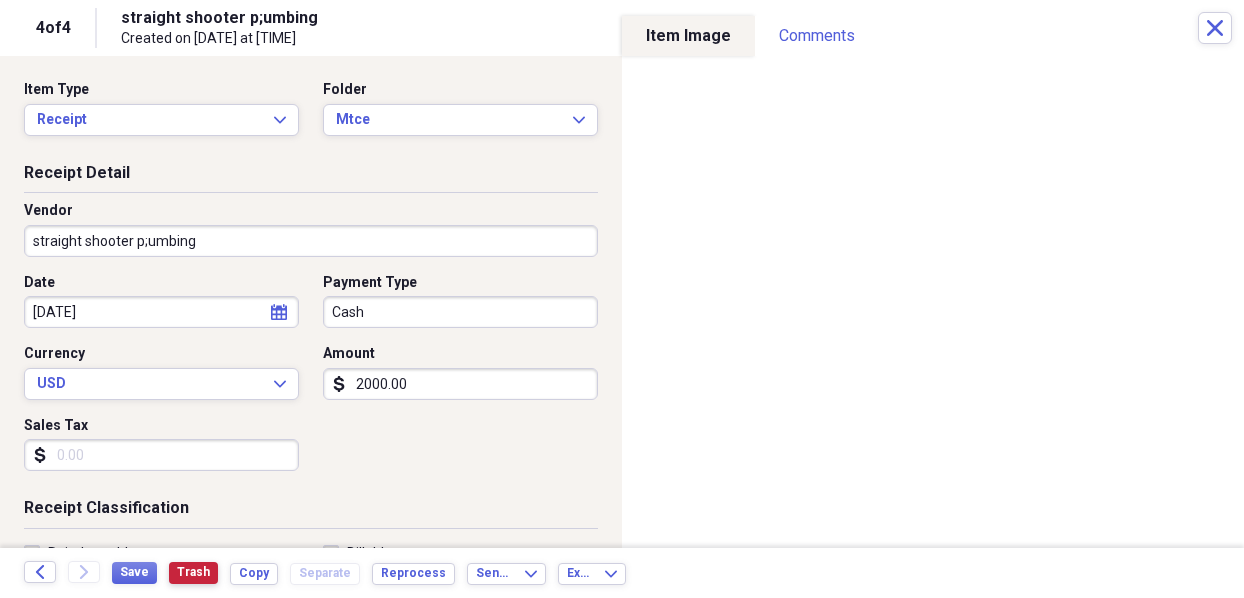 click on "Trash" at bounding box center [193, 572] 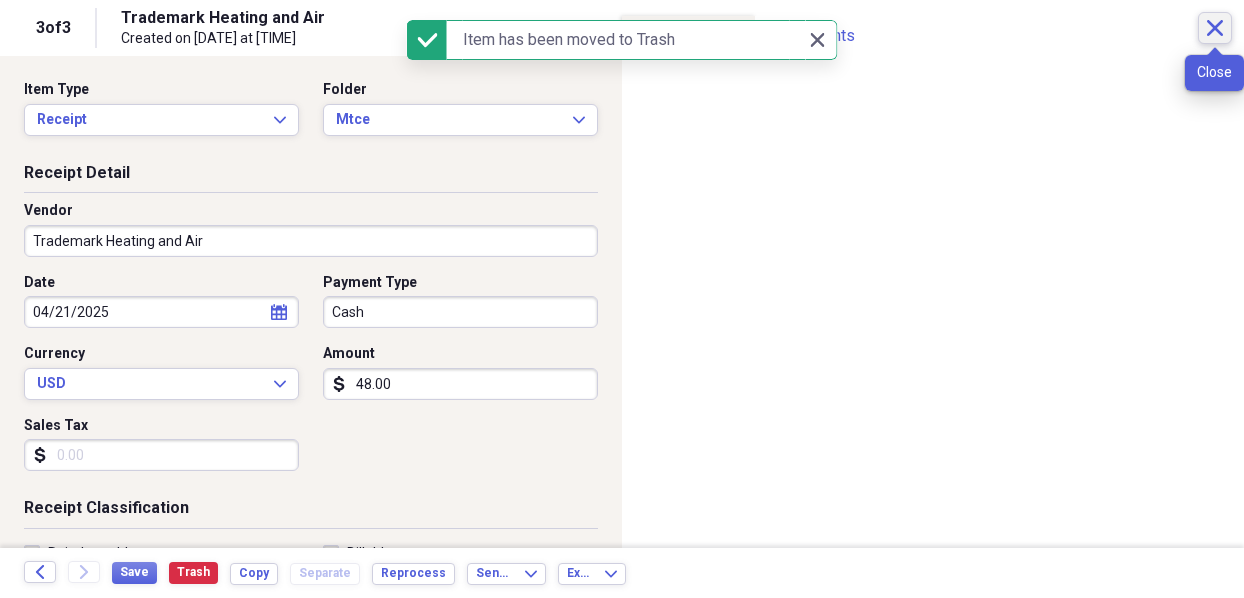 click on "Close" 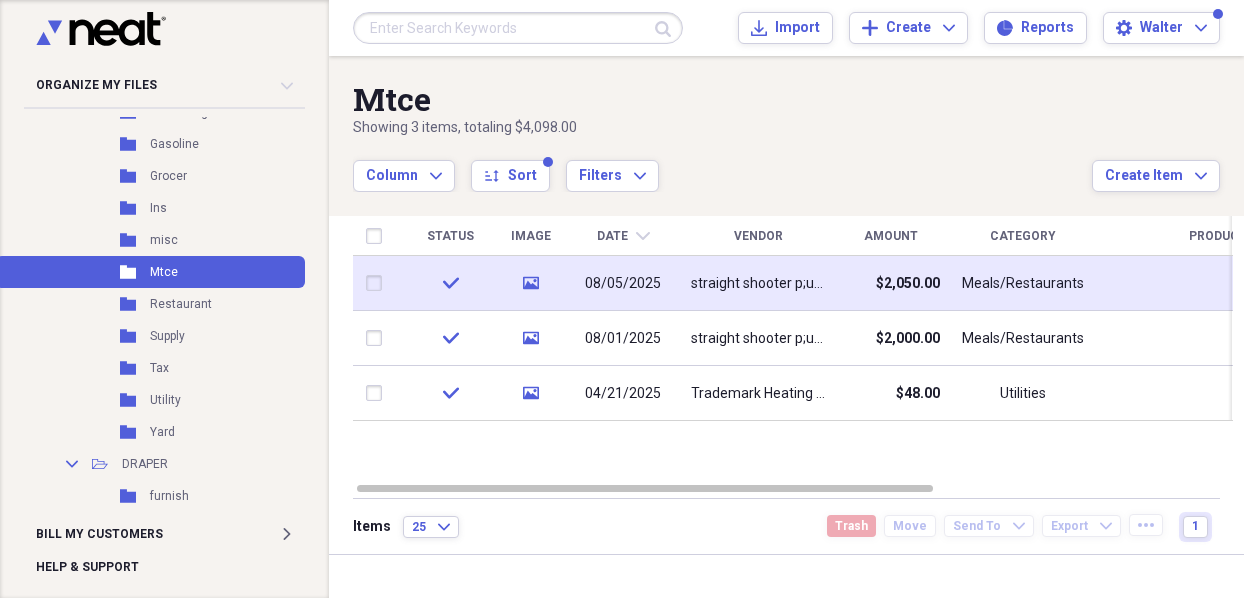 click on "straight shooter p;umbing" at bounding box center (758, 284) 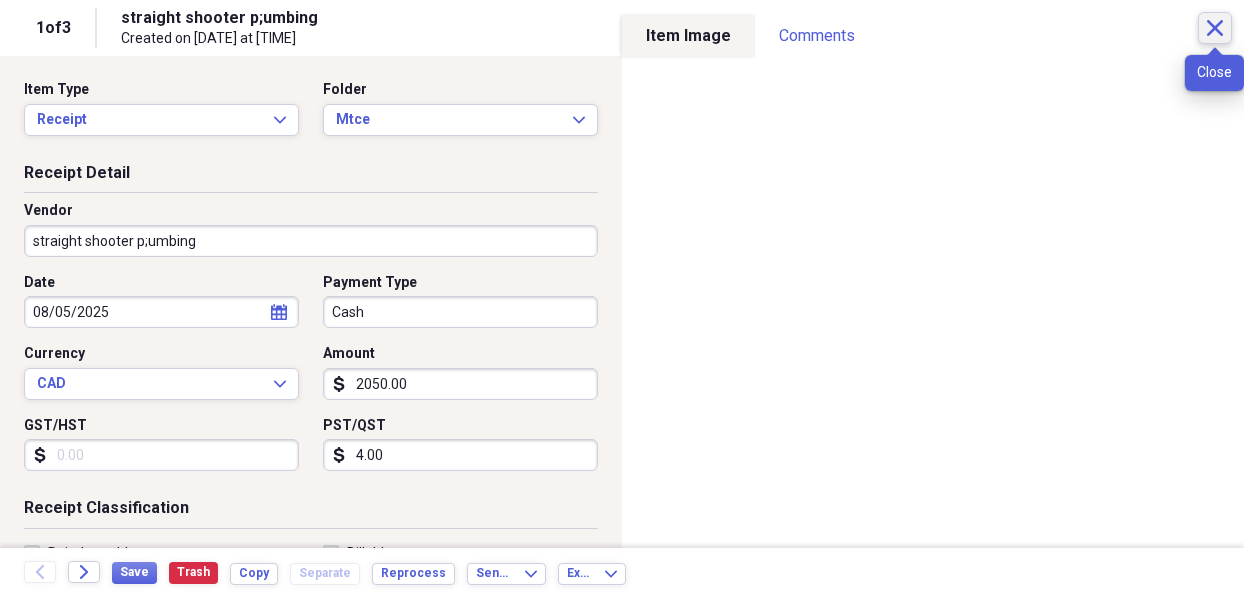 click 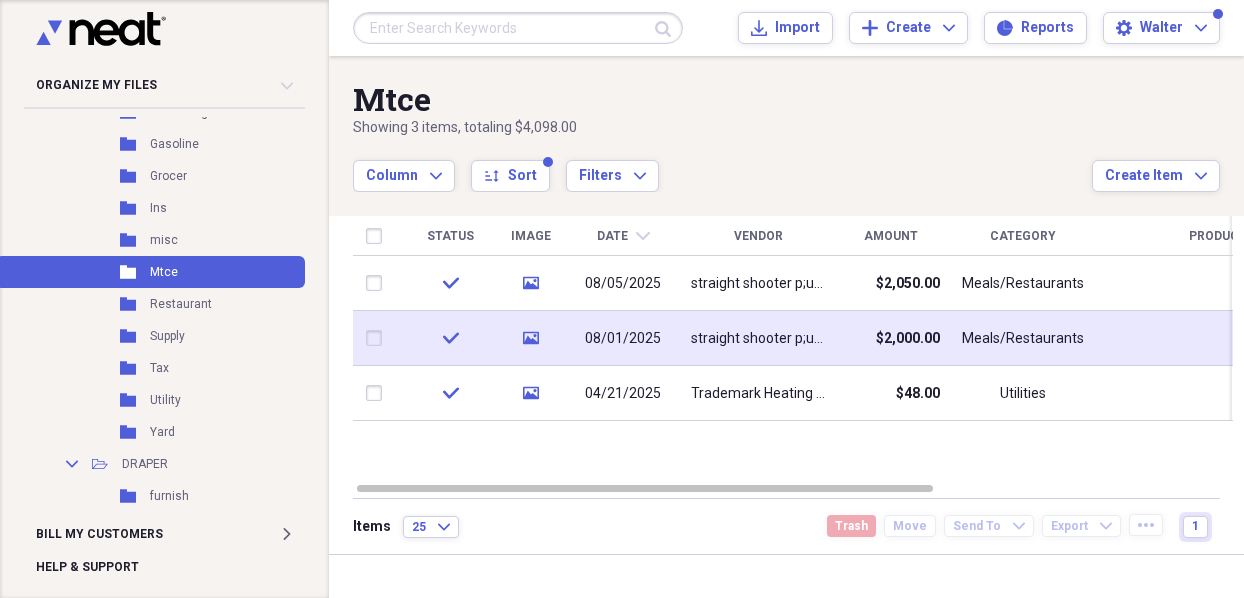 click on "straight shooter p;umbing" at bounding box center (758, 338) 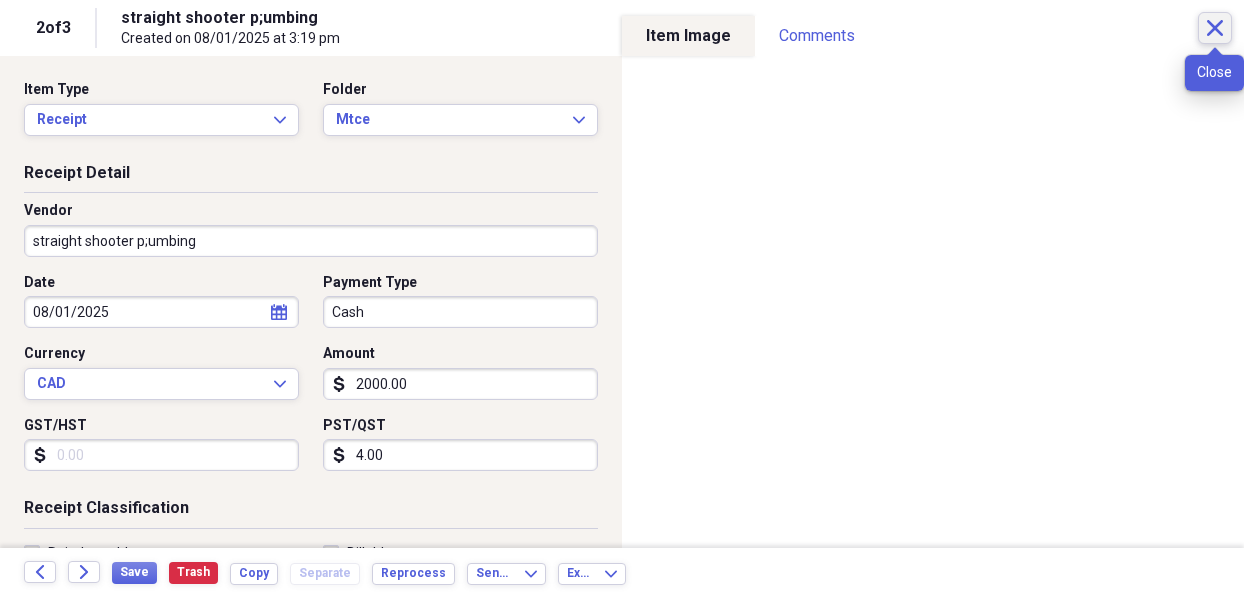 click 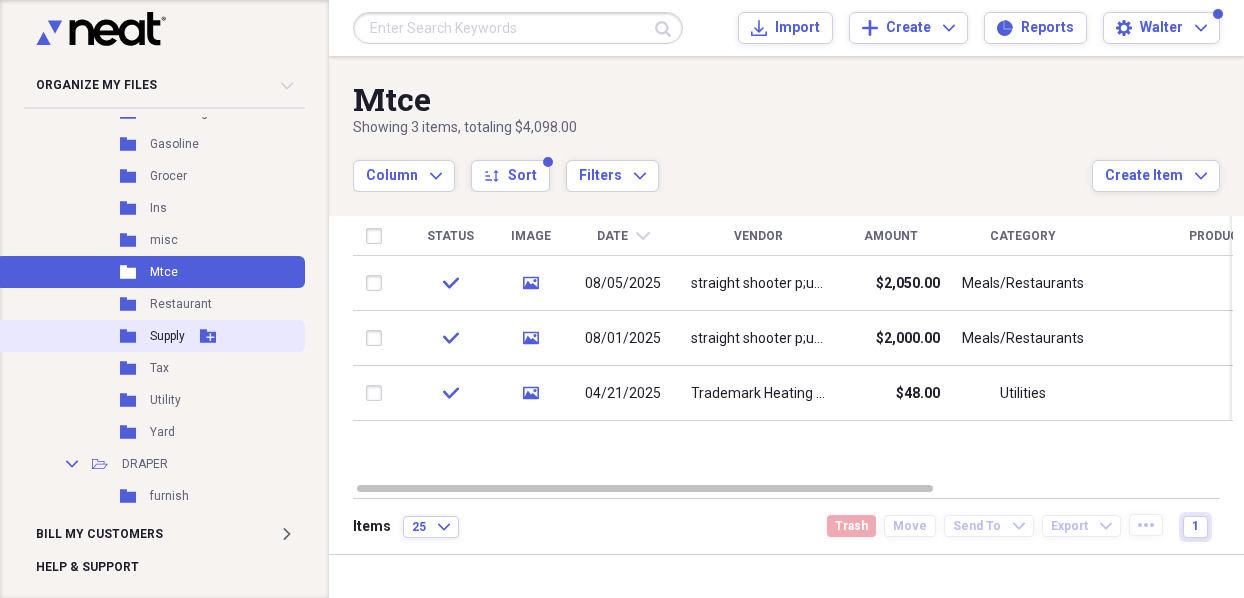 click on "Folder Supply Add Folder" at bounding box center (150, 336) 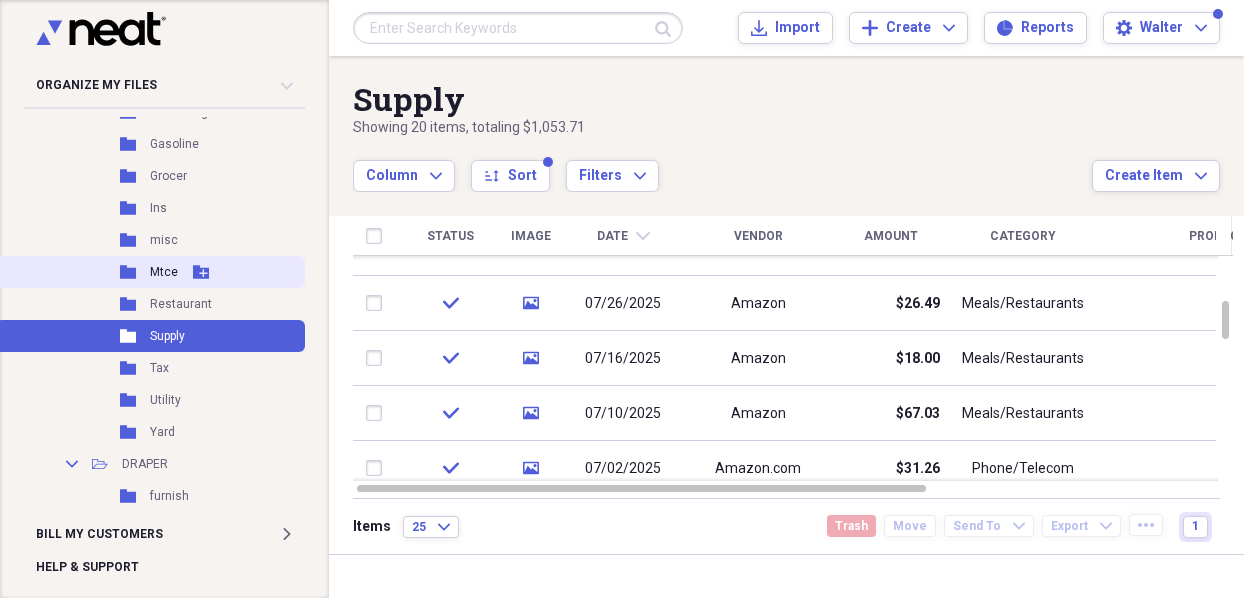 click on "Folder Mtce Add Folder" at bounding box center [150, 272] 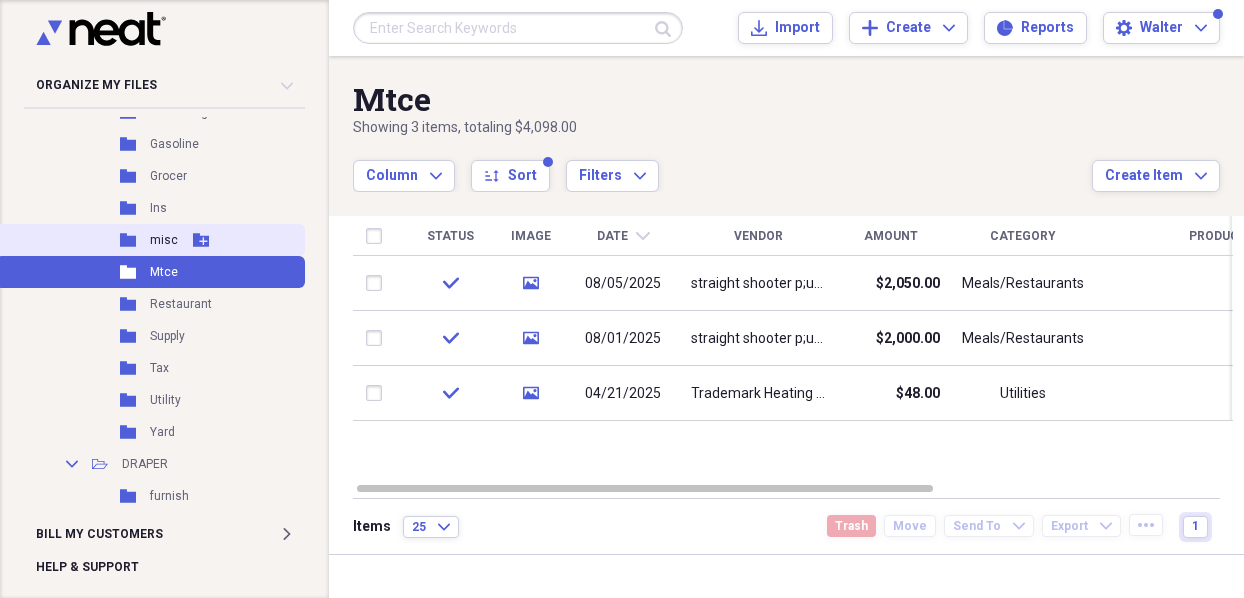 click on "Folder misc Add Folder" at bounding box center [150, 240] 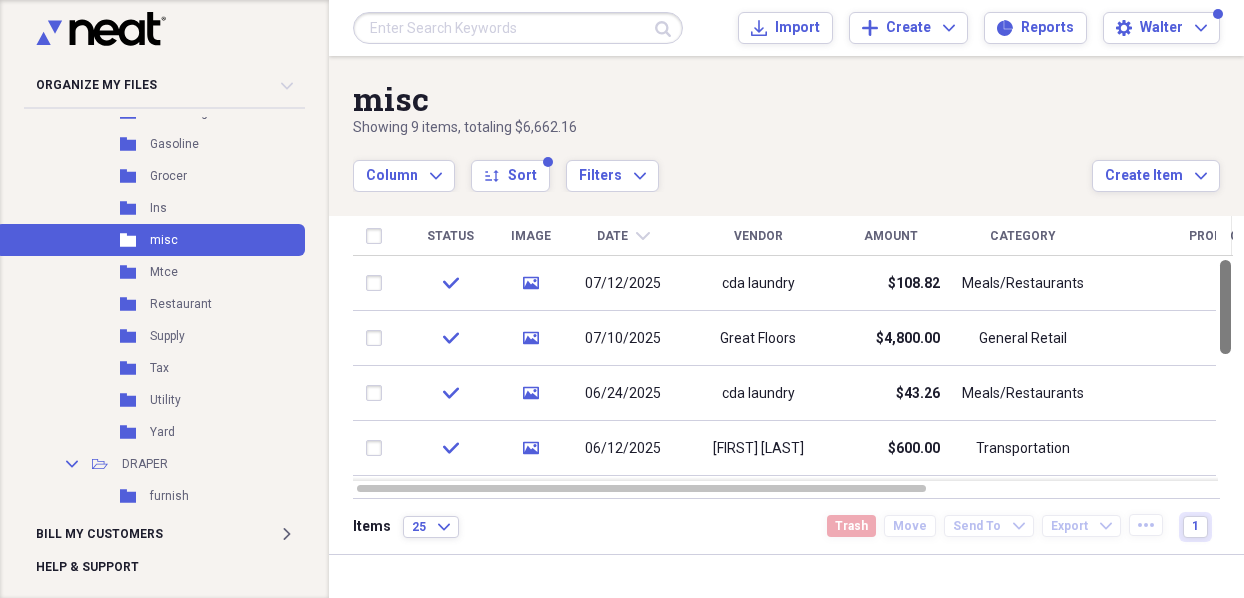 drag, startPoint x: 1237, startPoint y: 332, endPoint x: 1240, endPoint y: 264, distance: 68.06615 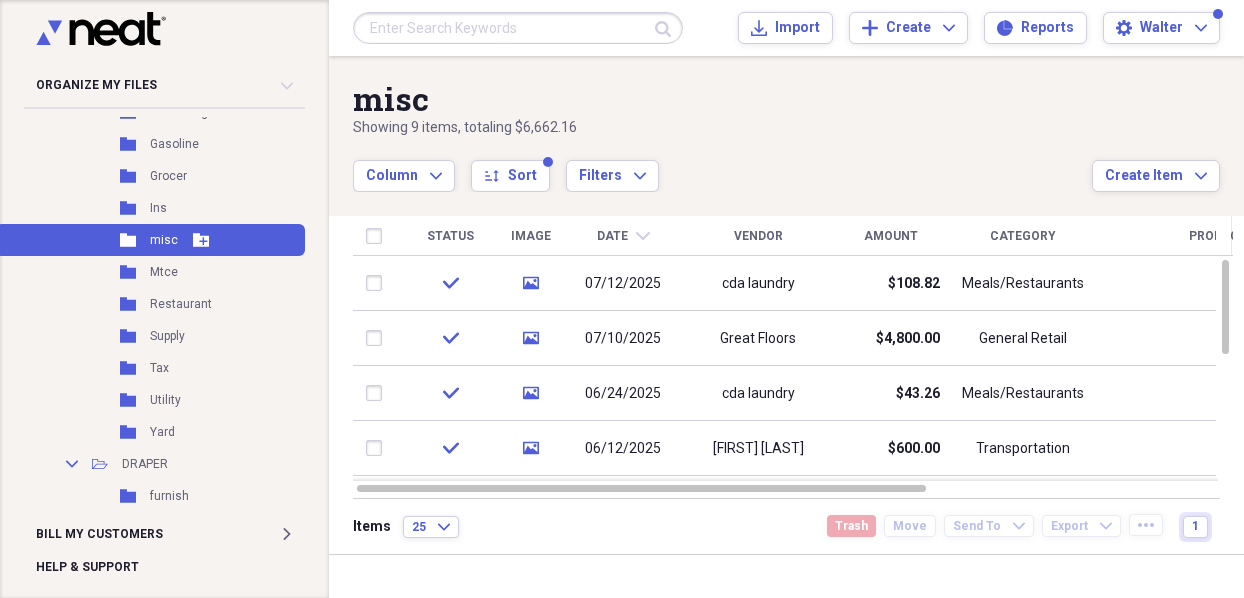 scroll, scrollTop: 593, scrollLeft: 0, axis: vertical 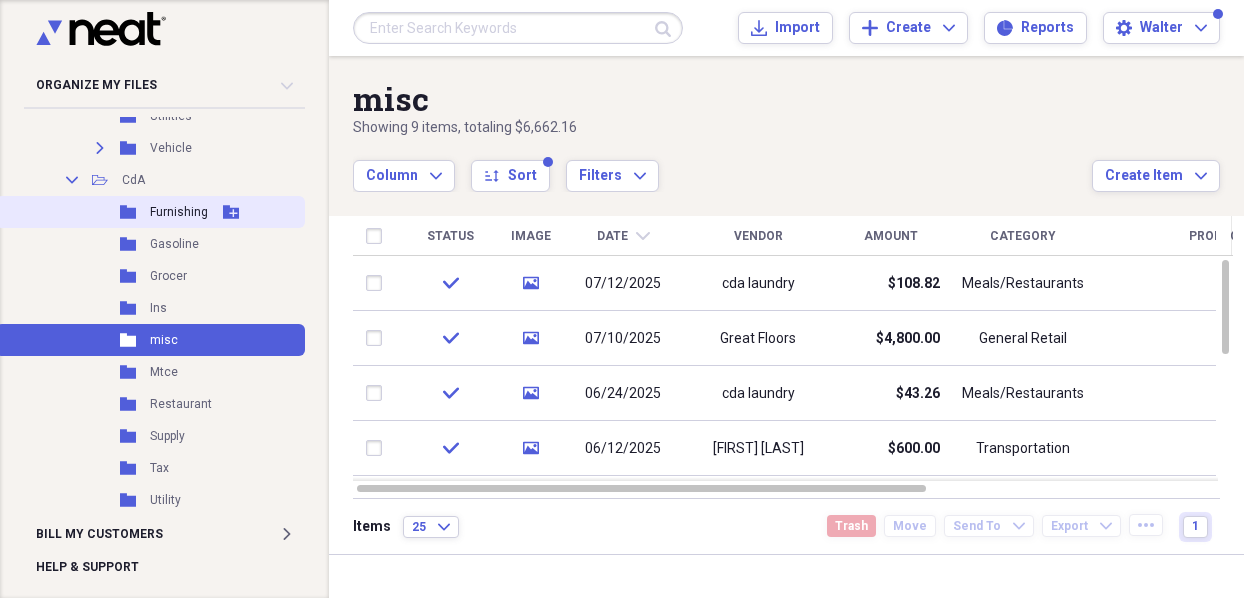 click on "Furnishing" at bounding box center (179, 212) 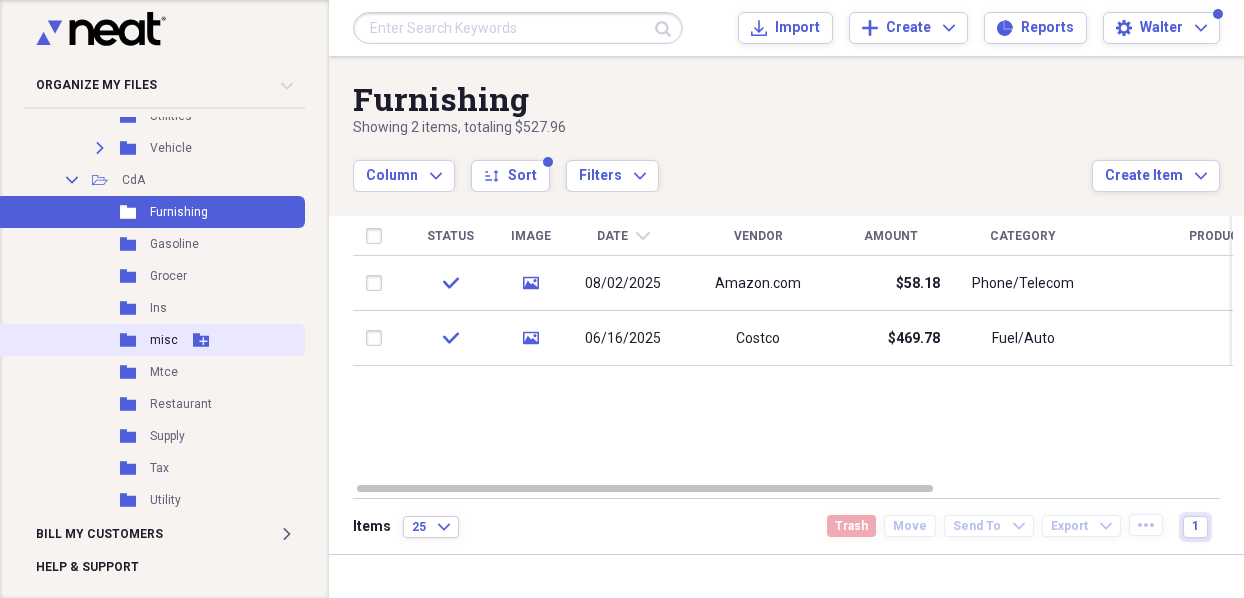 click on "Folder misc Add Folder" at bounding box center (150, 340) 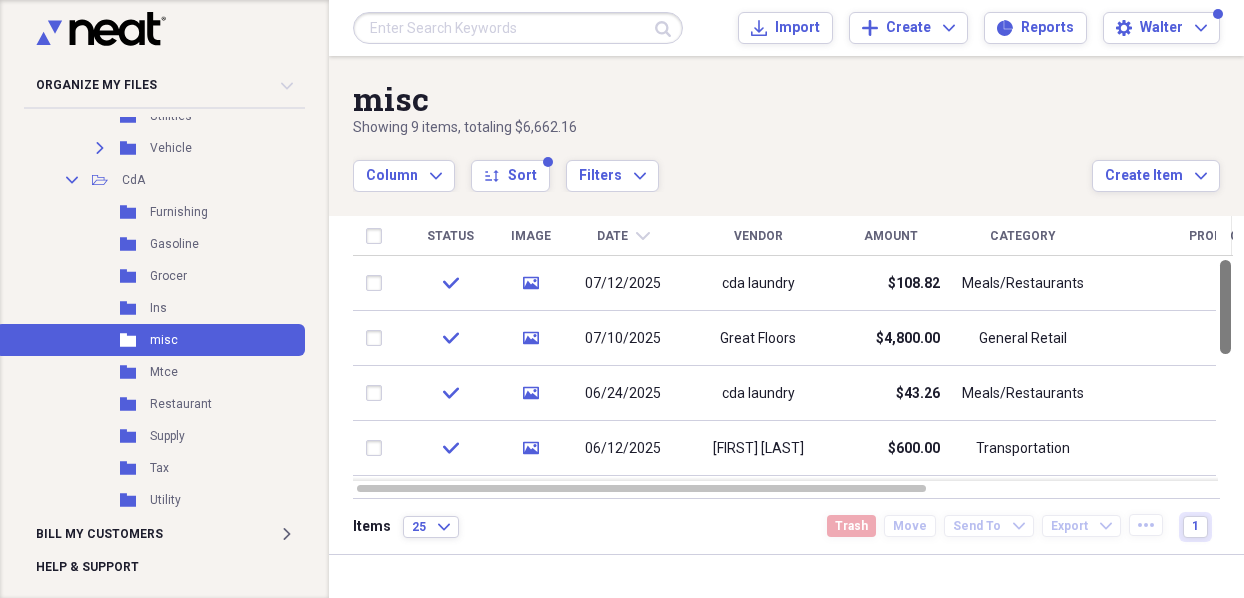 drag, startPoint x: 1230, startPoint y: 323, endPoint x: 1262, endPoint y: 338, distance: 35.341194 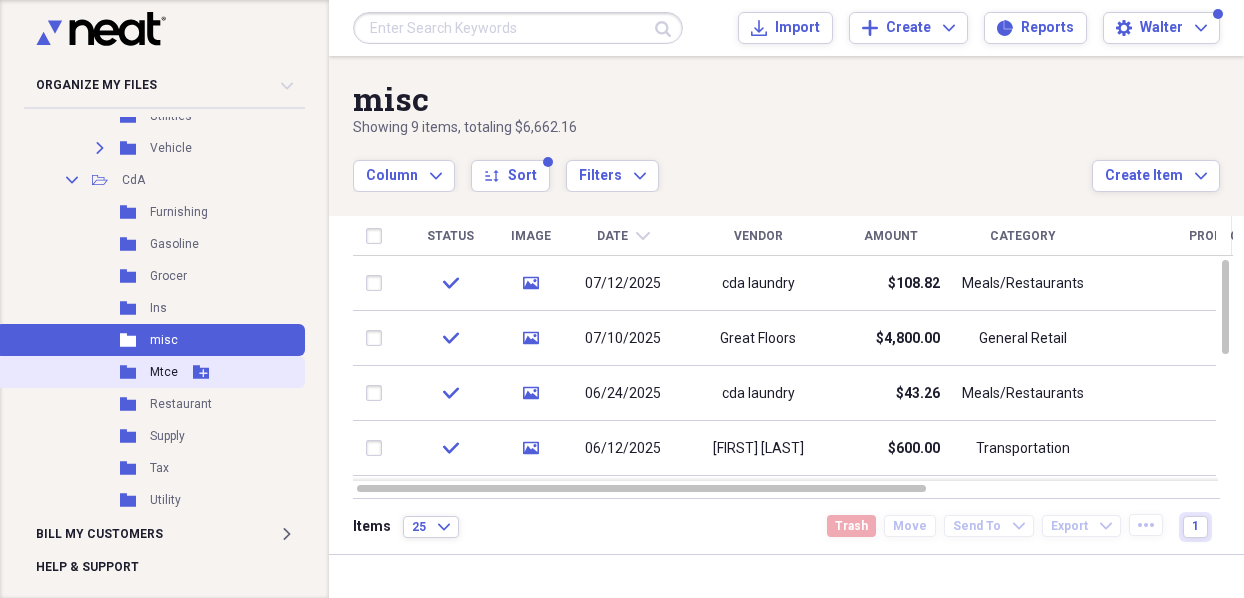 click on "Folder Mtce Add Folder" at bounding box center [150, 372] 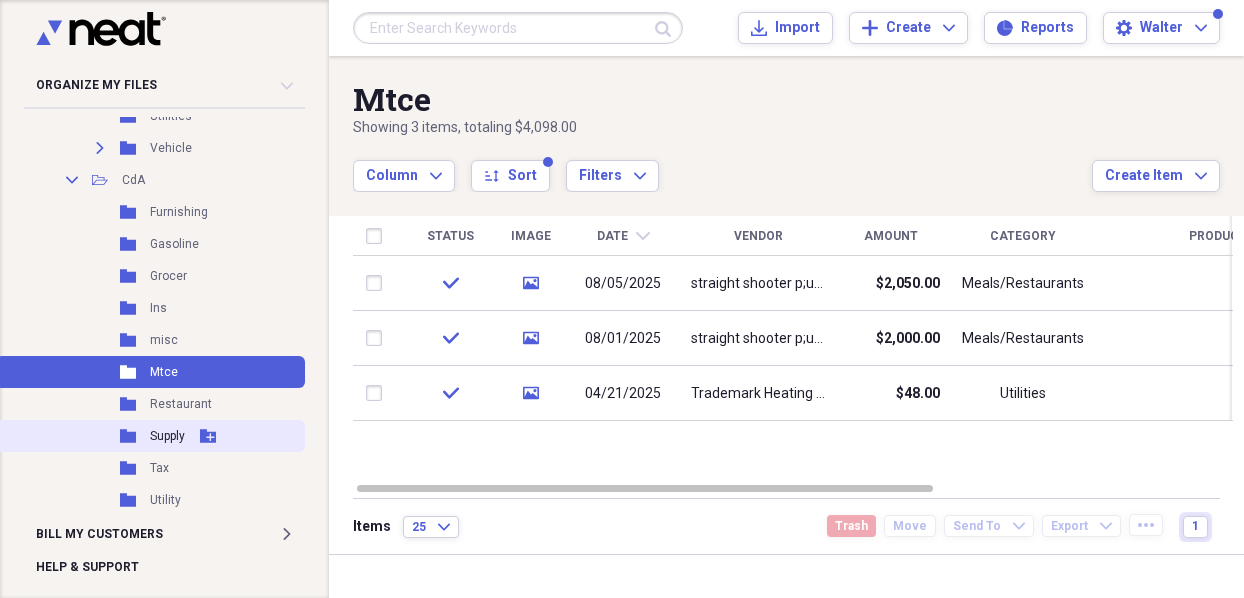 click 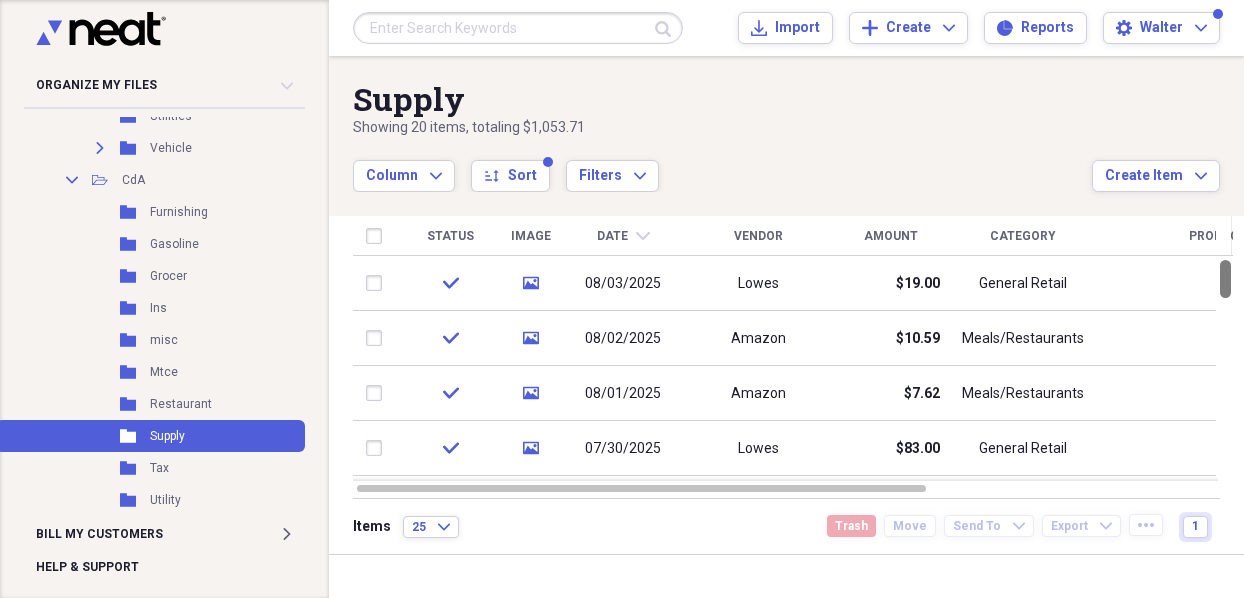 drag, startPoint x: 1237, startPoint y: 288, endPoint x: 1243, endPoint y: 267, distance: 21.84033 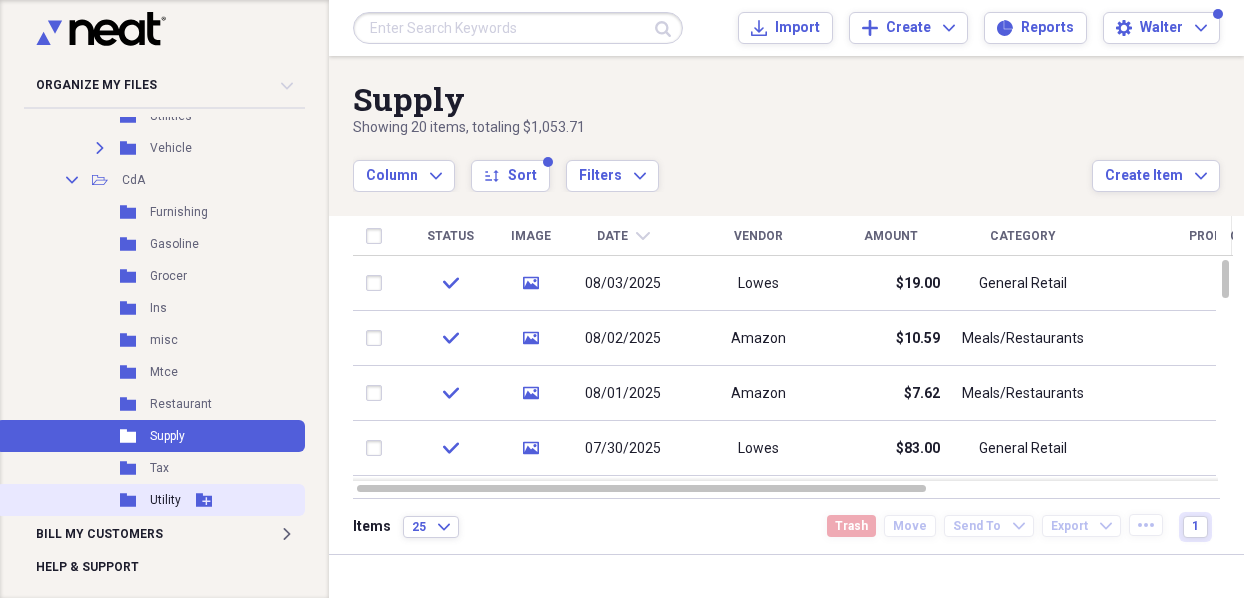 click 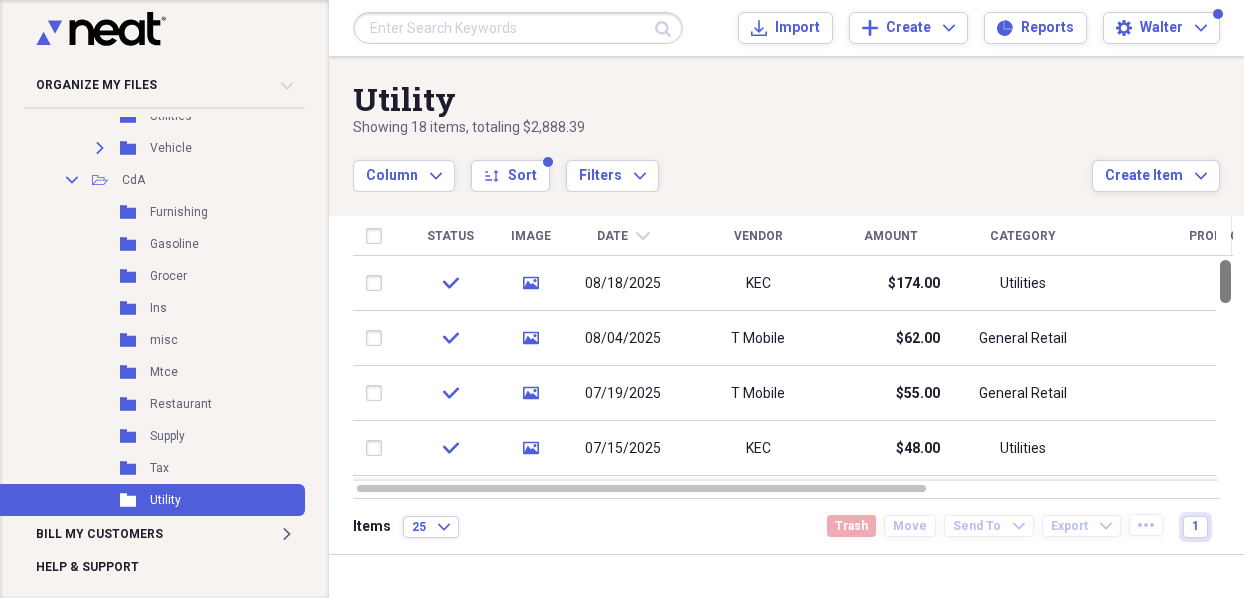 drag, startPoint x: 1237, startPoint y: 283, endPoint x: 1271, endPoint y: 248, distance: 48.79549 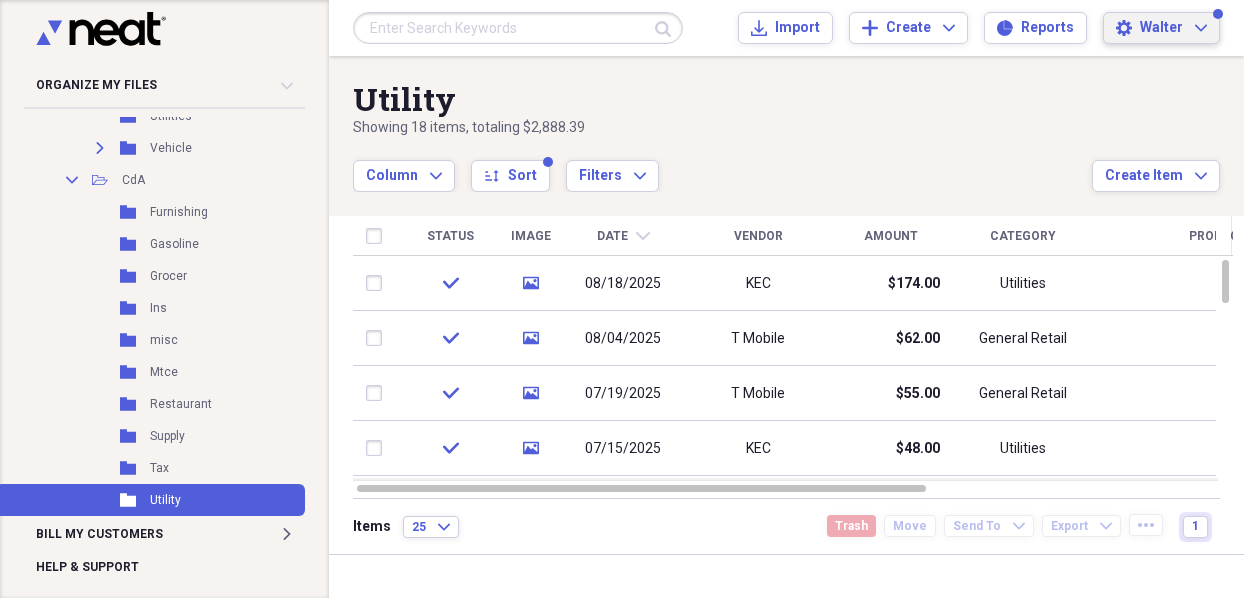 click on "[FIRST] Expand" at bounding box center [1173, 28] 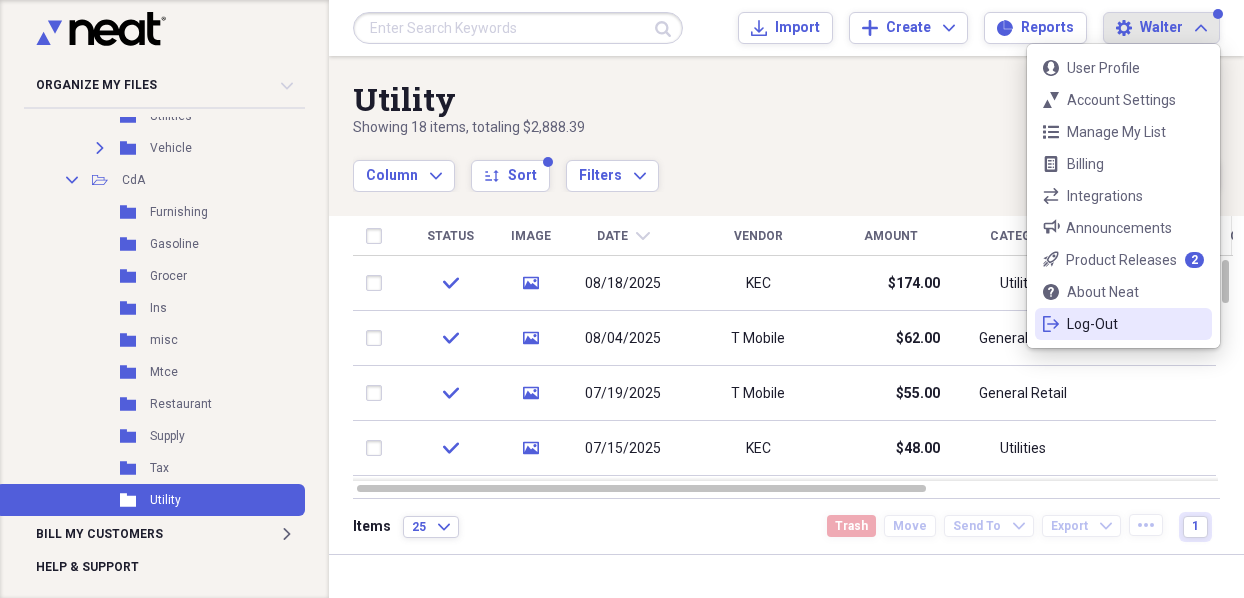 click on "Log-Out" at bounding box center [1123, 324] 